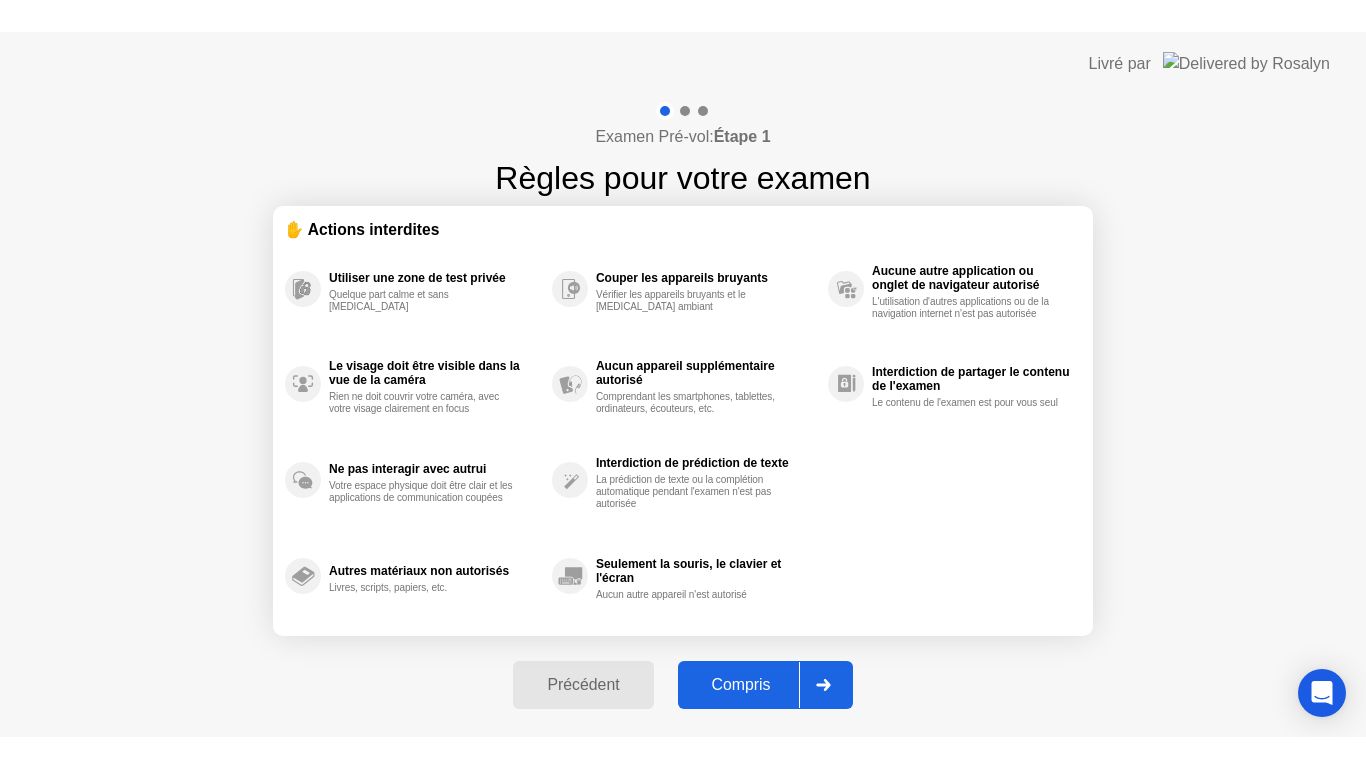 scroll, scrollTop: 0, scrollLeft: 0, axis: both 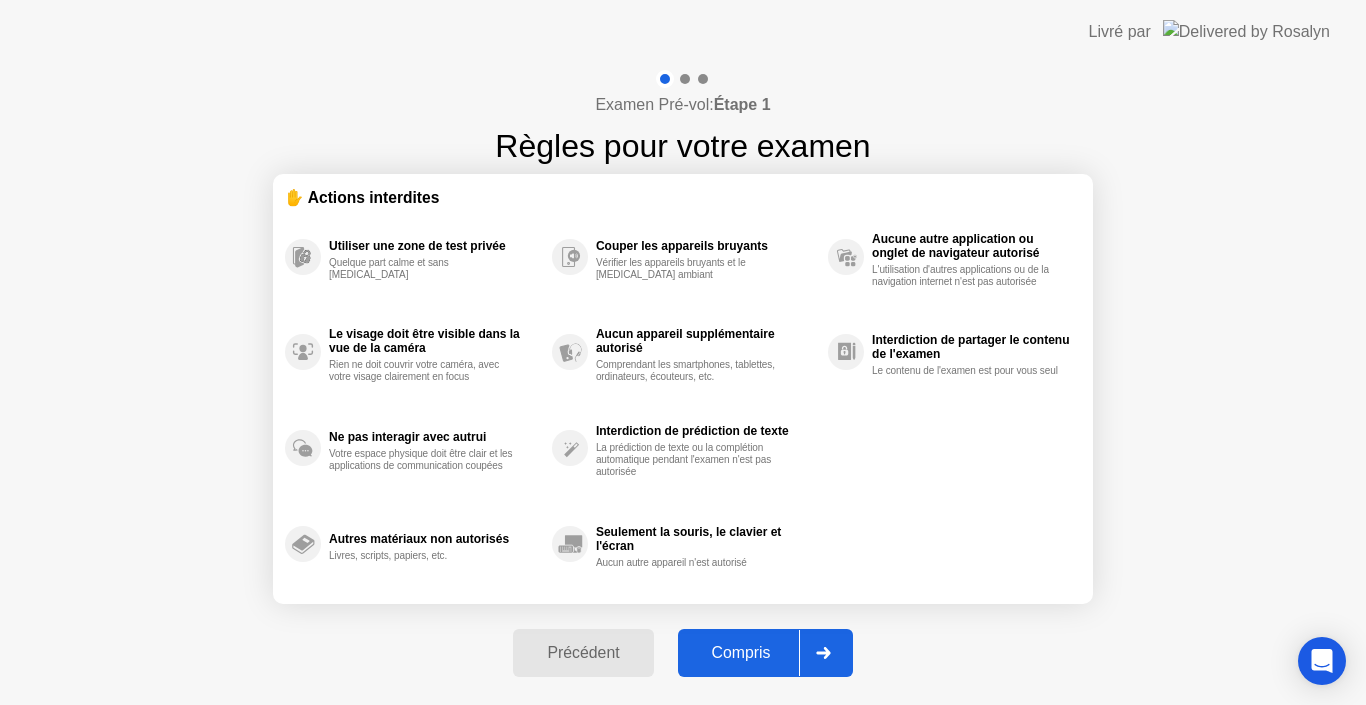 click on "Compris" 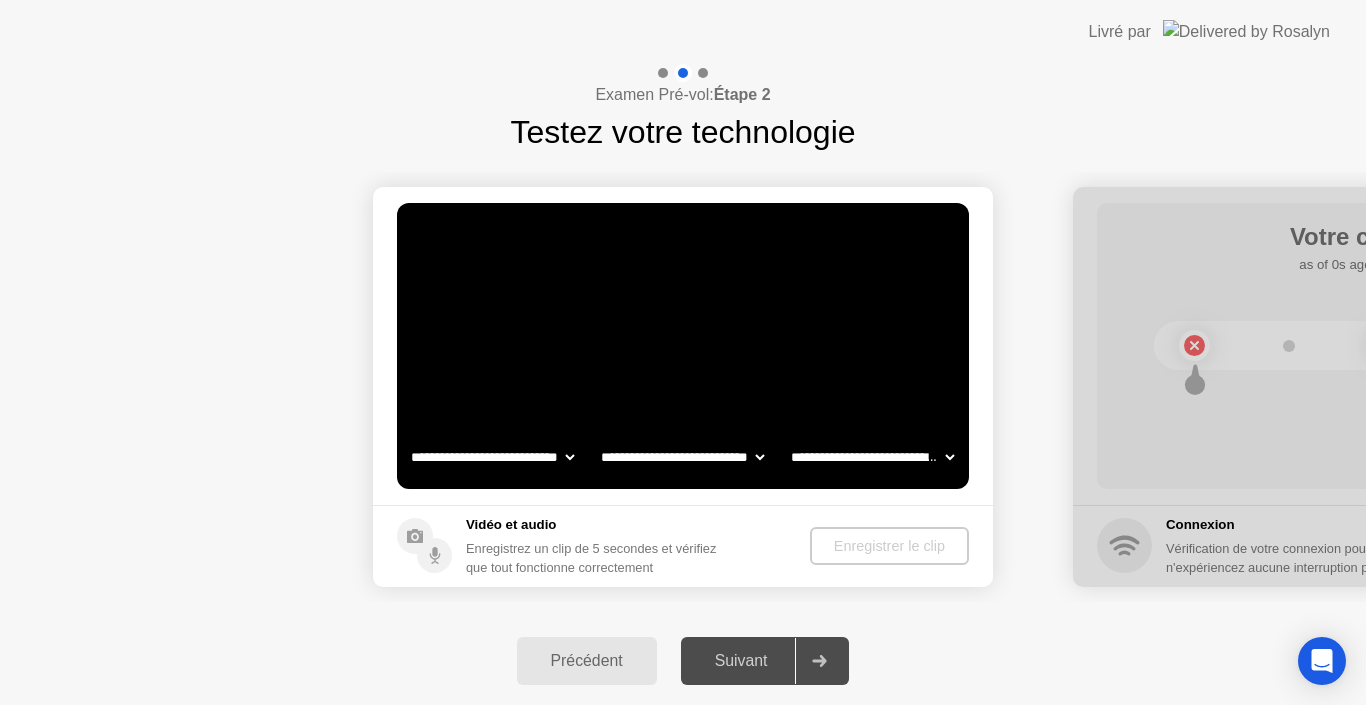 select on "**********" 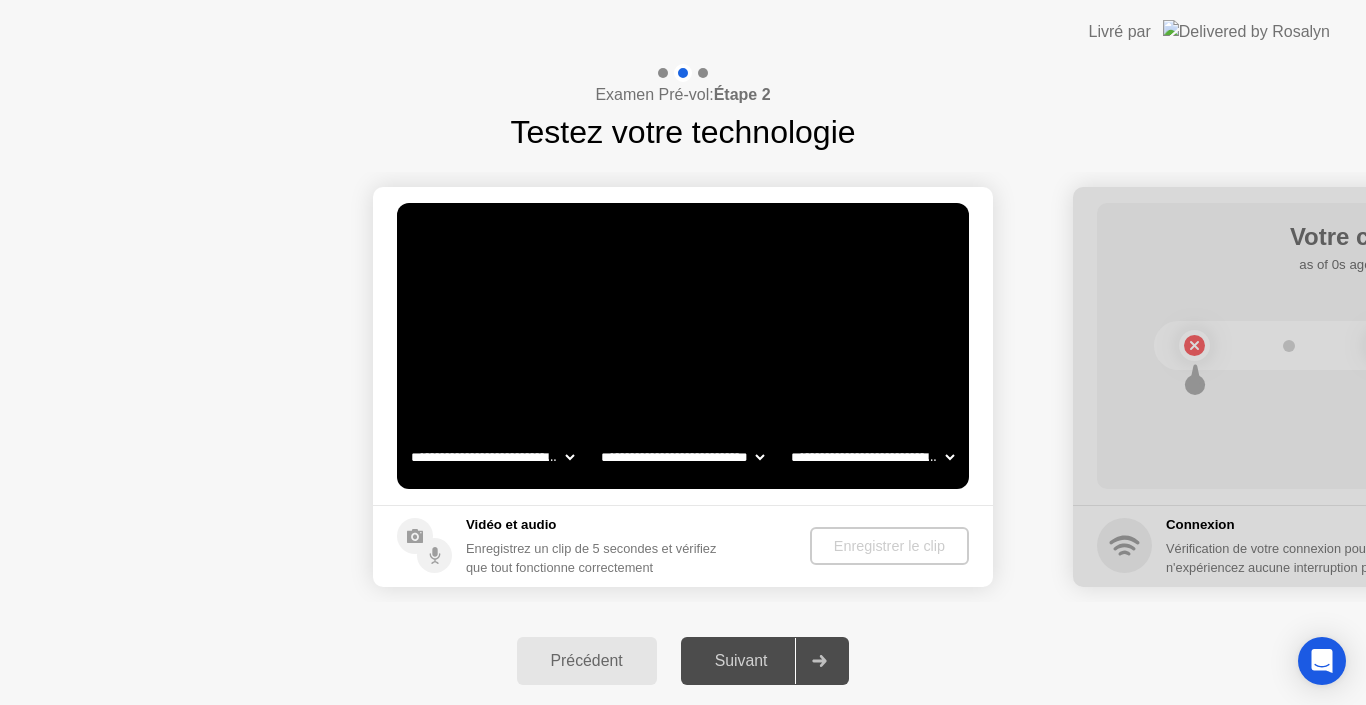 select on "*******" 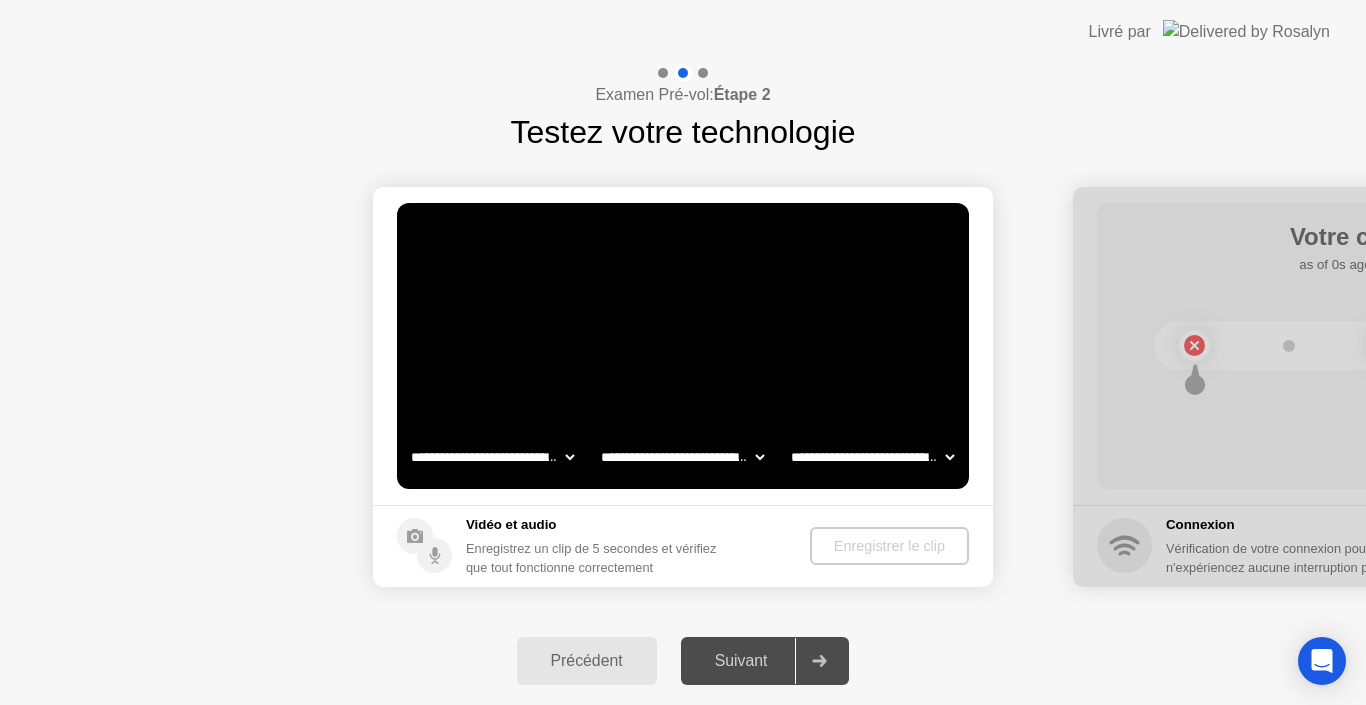 click on "**********" 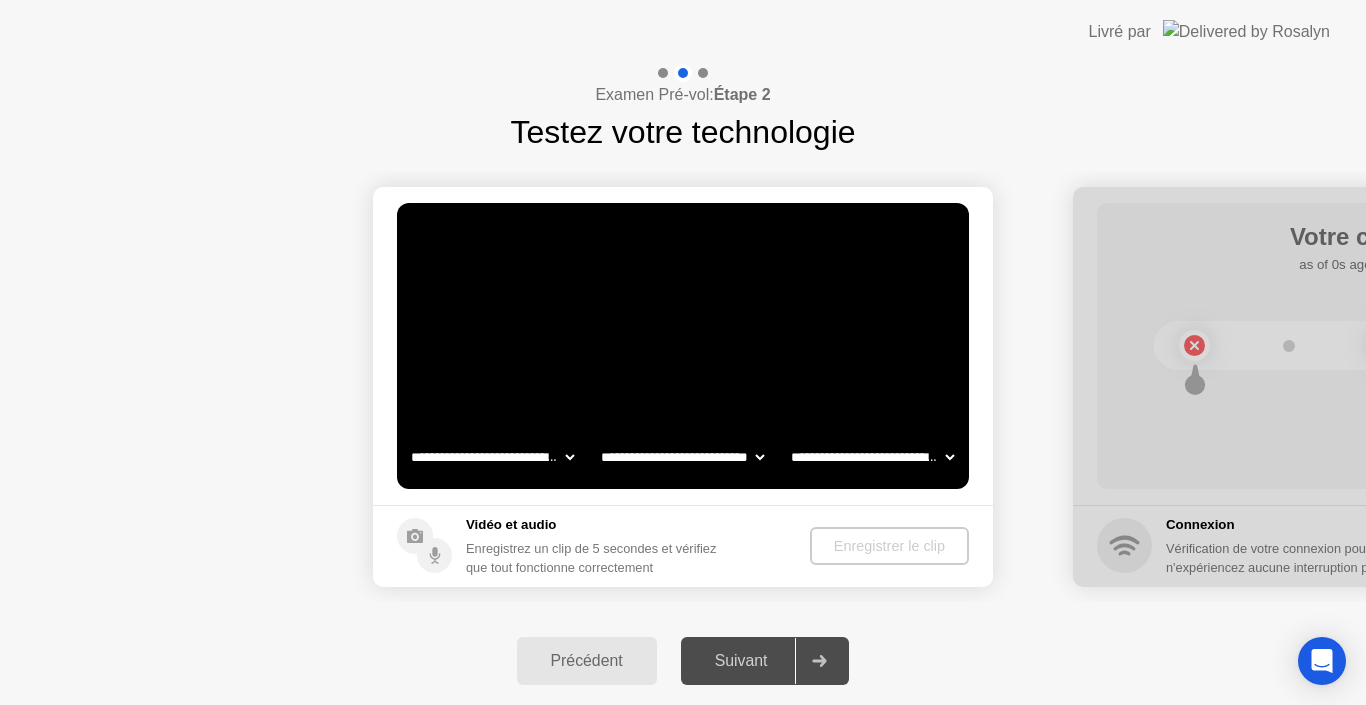 click on "**********" 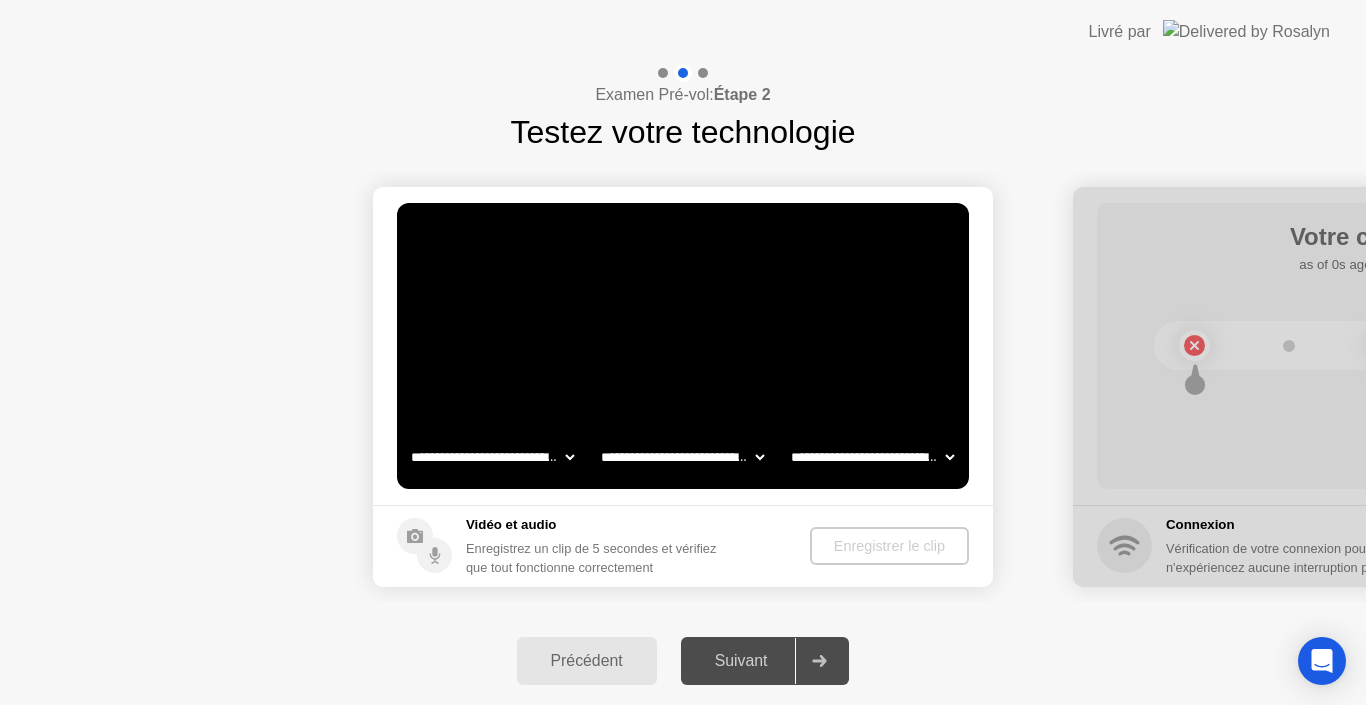 click on "**********" 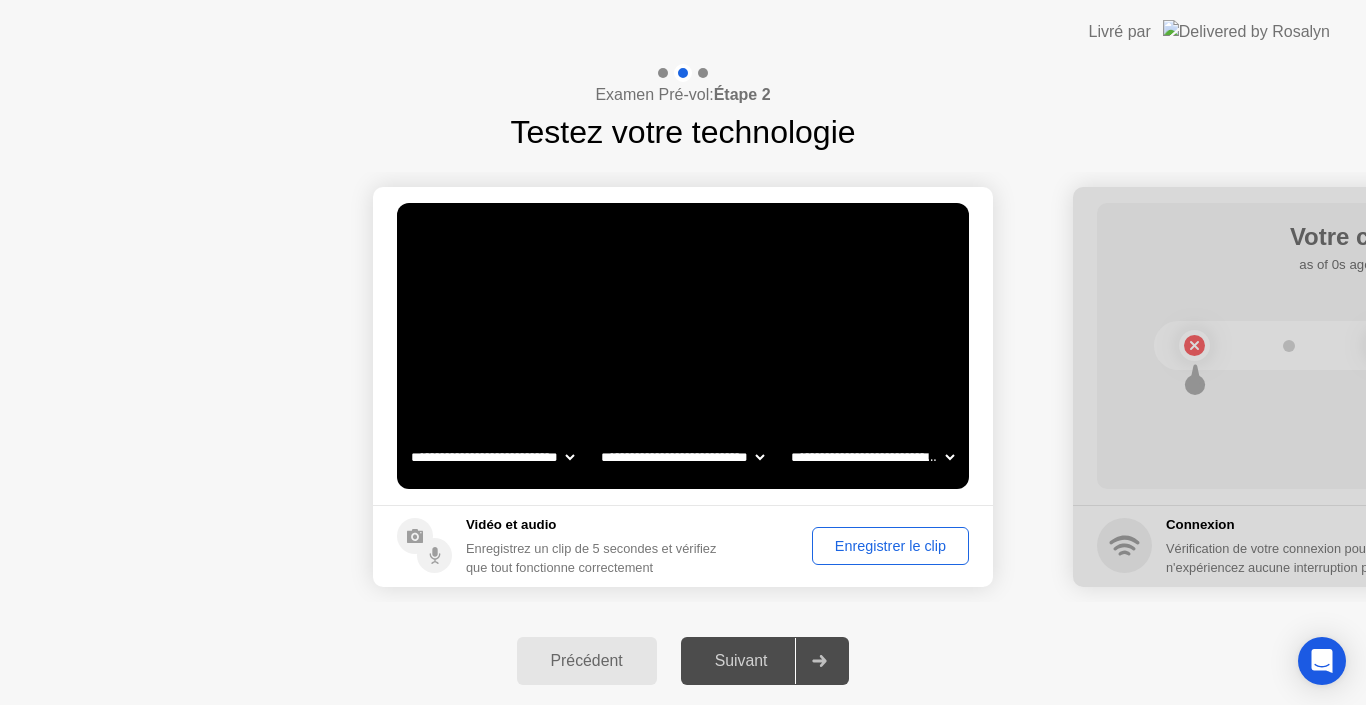 click on "Enregistrer le clip" 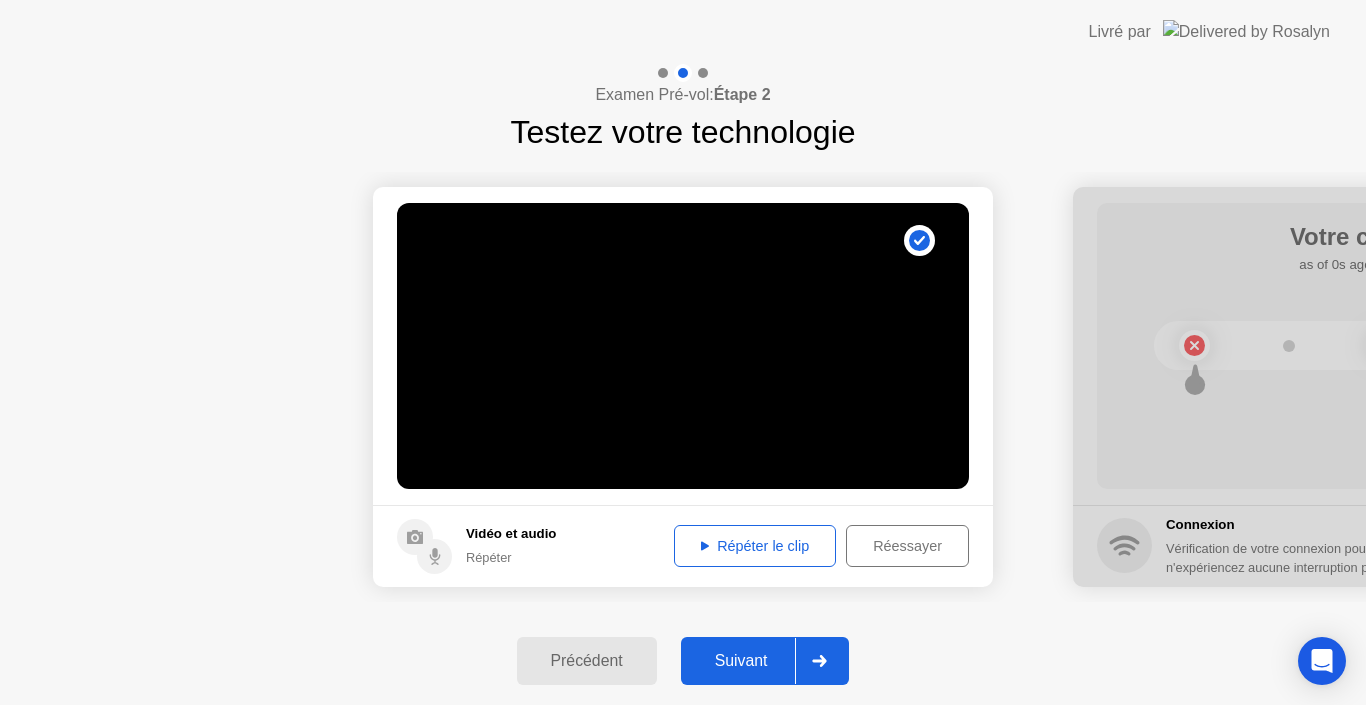 click on "Réessayer" 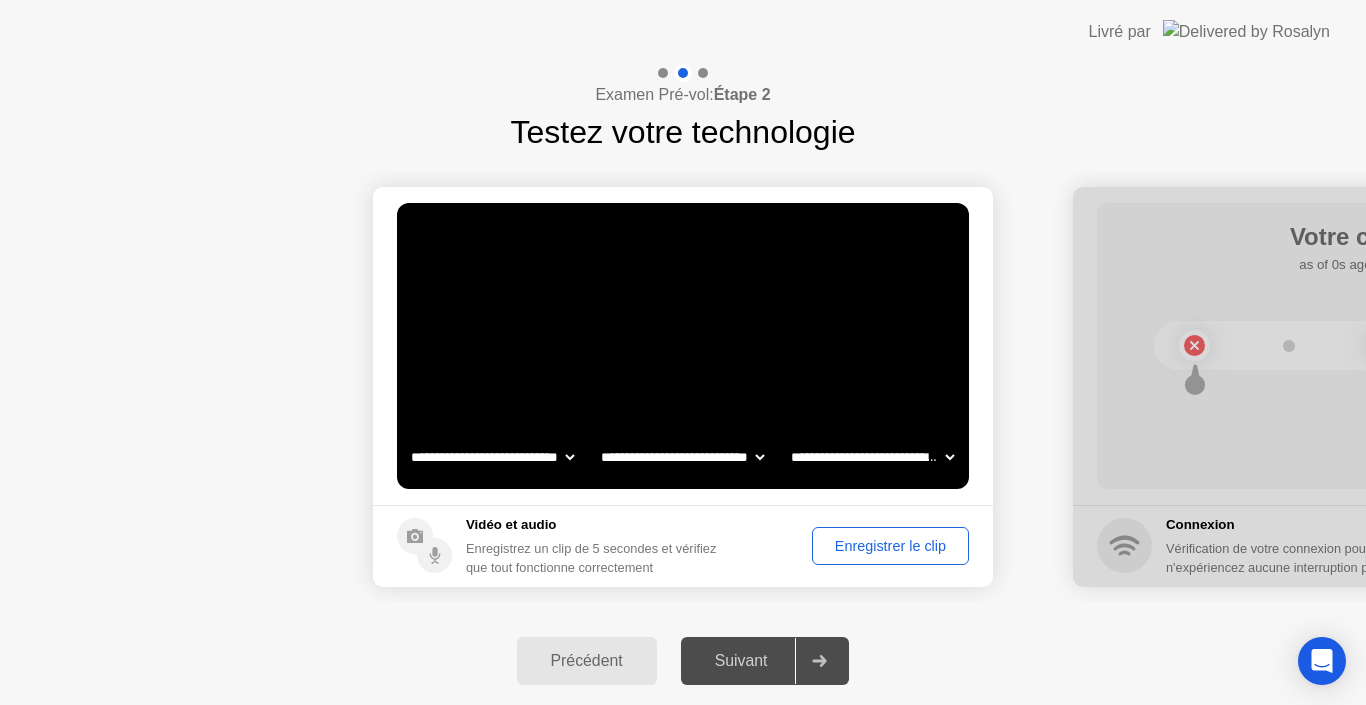 click on "Enregistrer le clip" 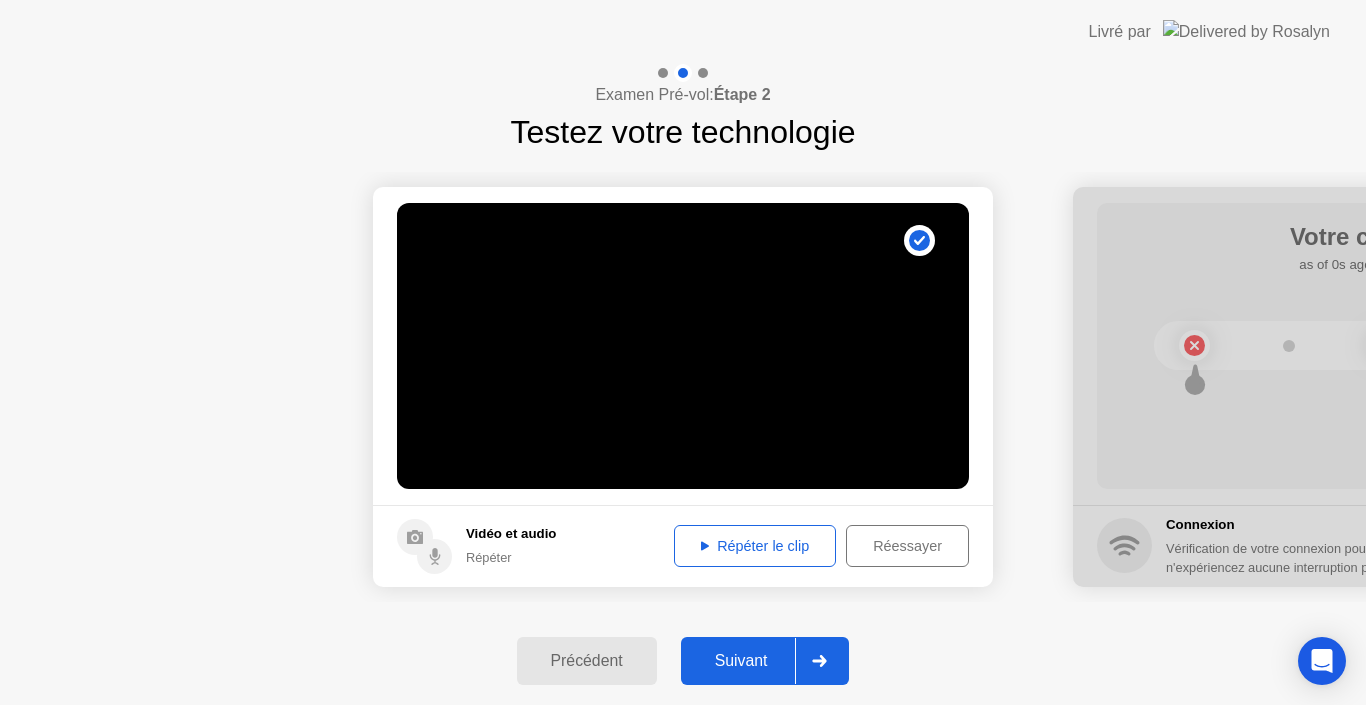 click on "Répéter le clip" 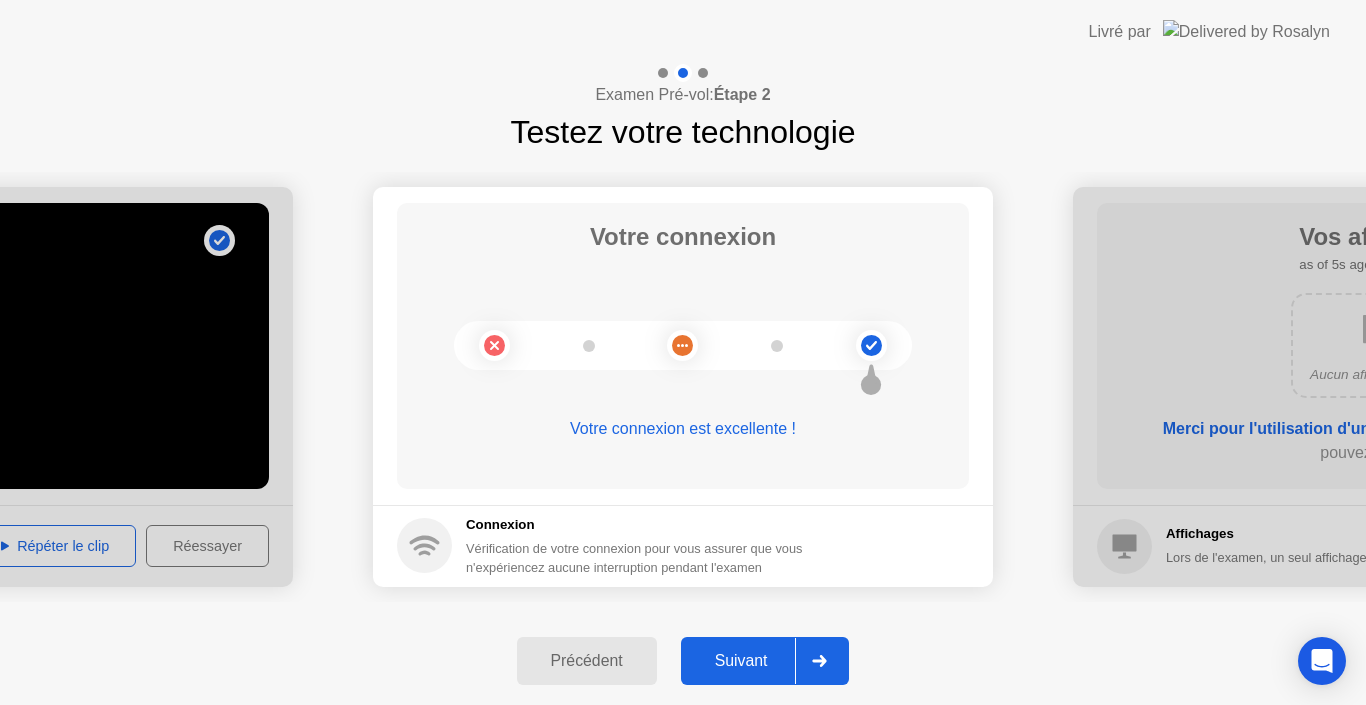 click on "Suivant" 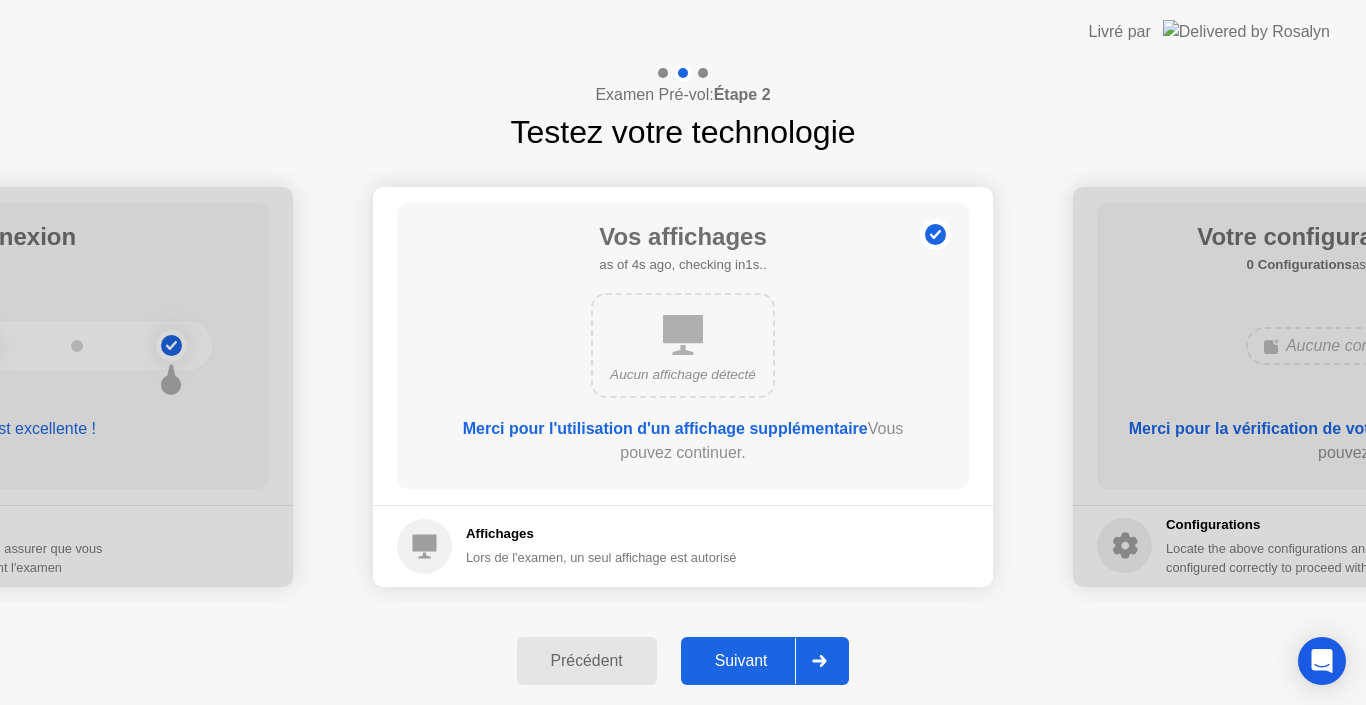 click on "Suivant" 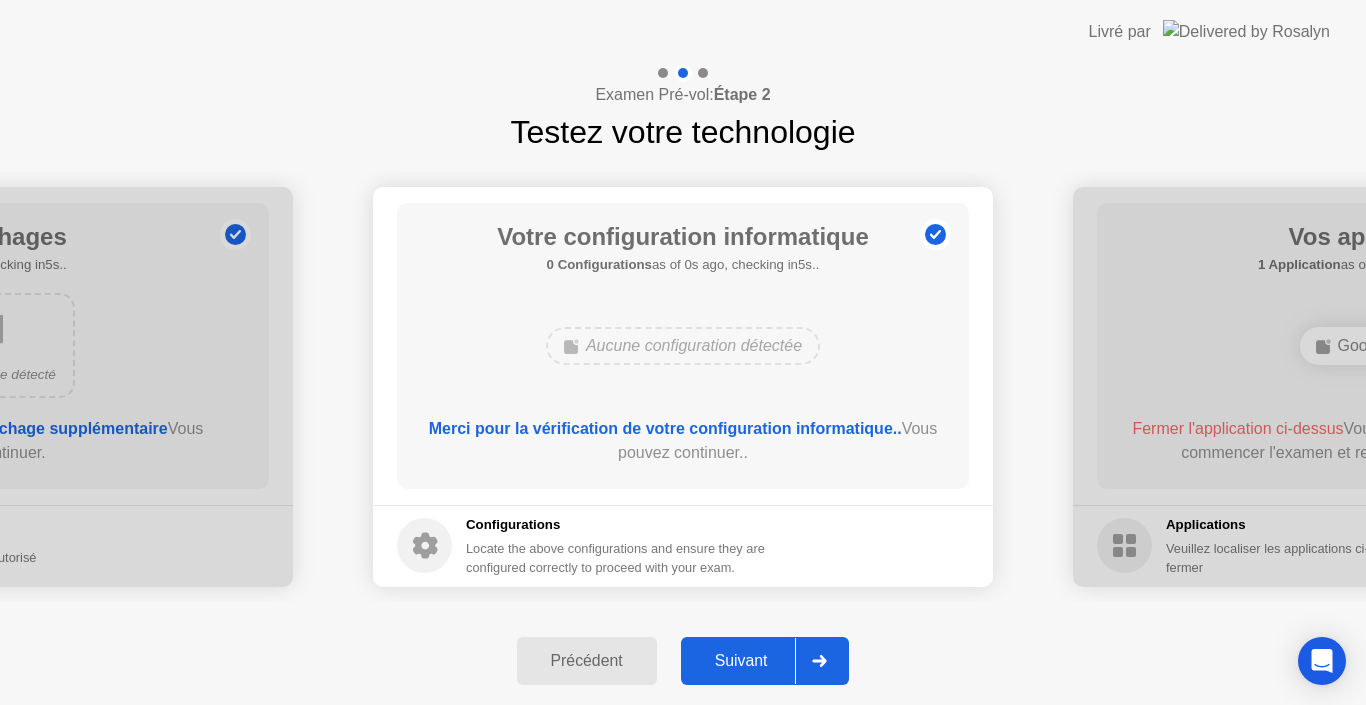 click on "Suivant" 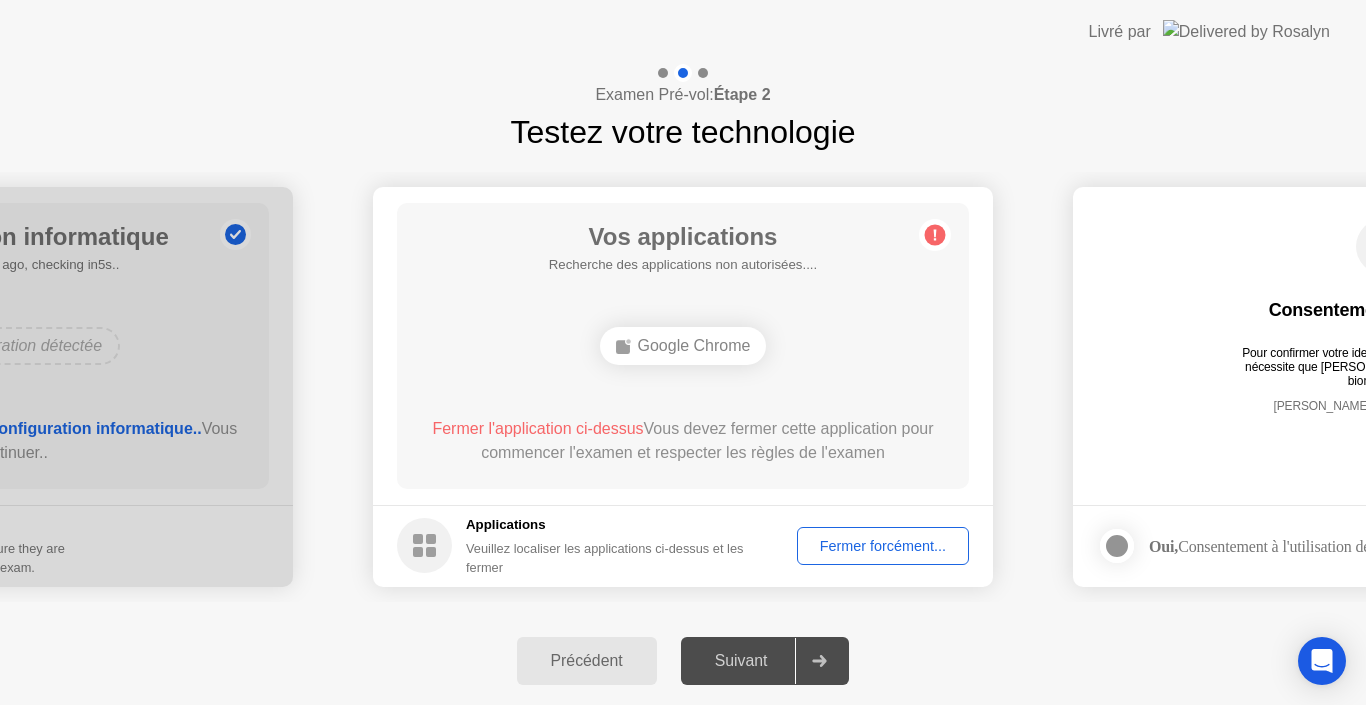 click on "Applications Veuillez localiser les applications ci-dessus et les fermer Fermer forcément..." 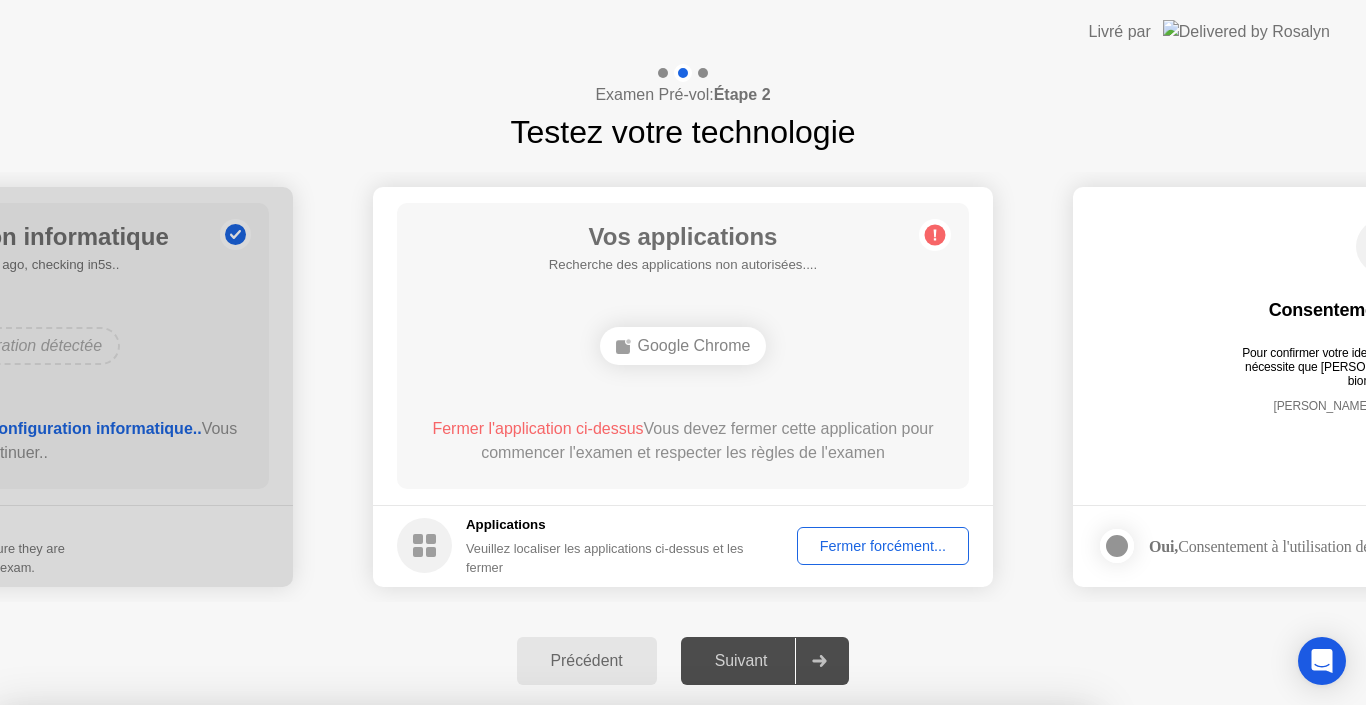 click on "Confirmer" at bounding box center (616, 981) 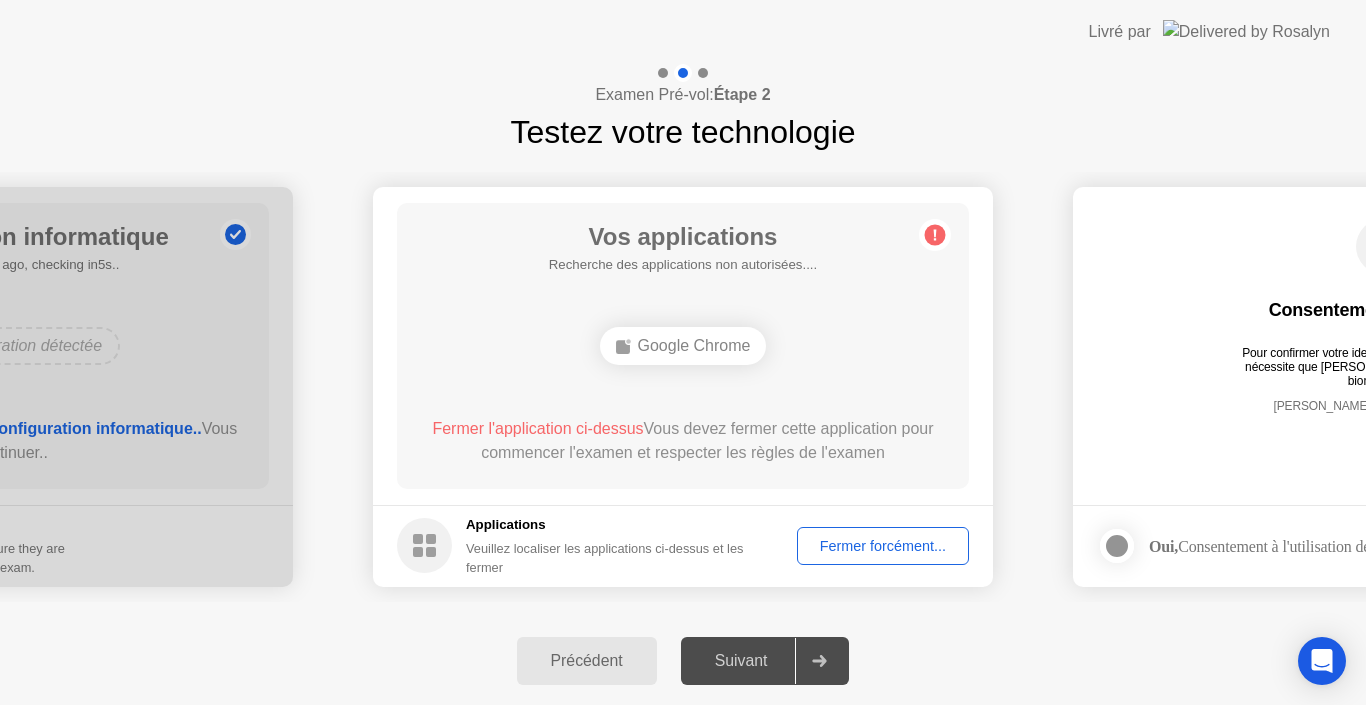 click on "Fermer forcément..." 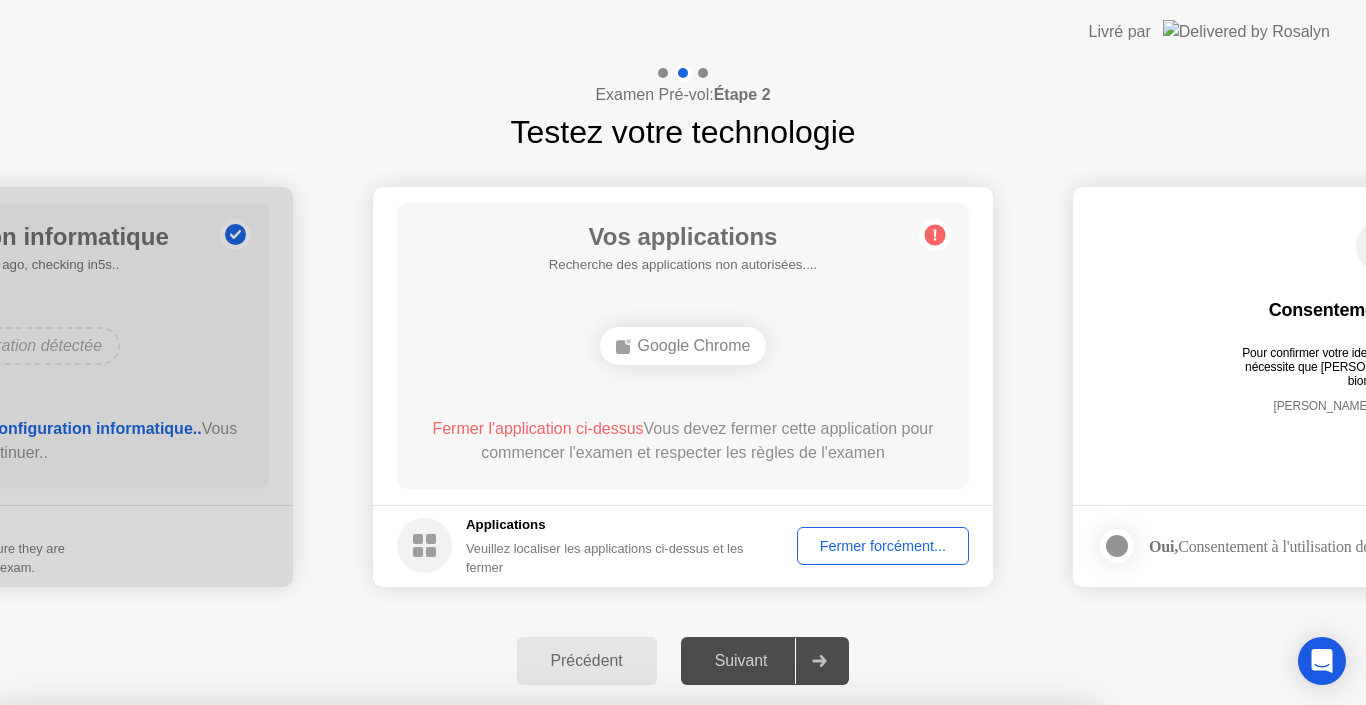 click on "Confirmer" at bounding box center (616, 981) 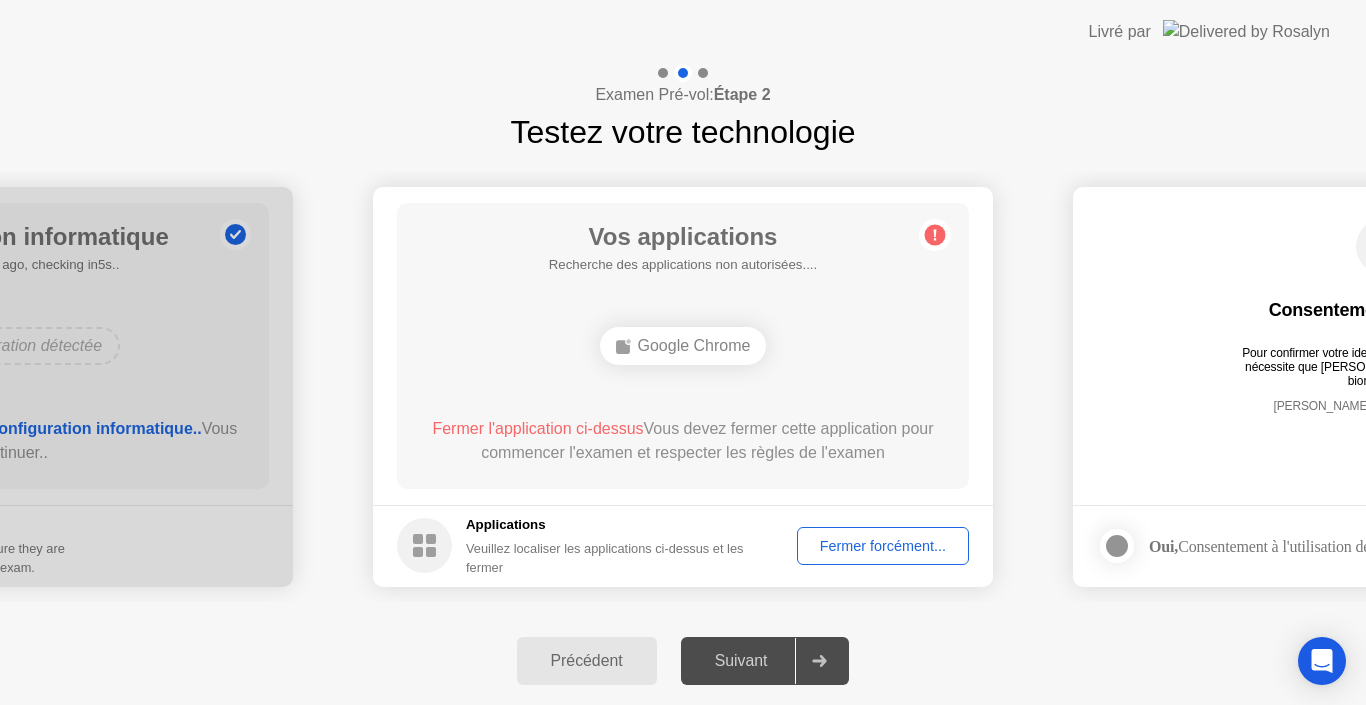 click on "Fermer forcément..." 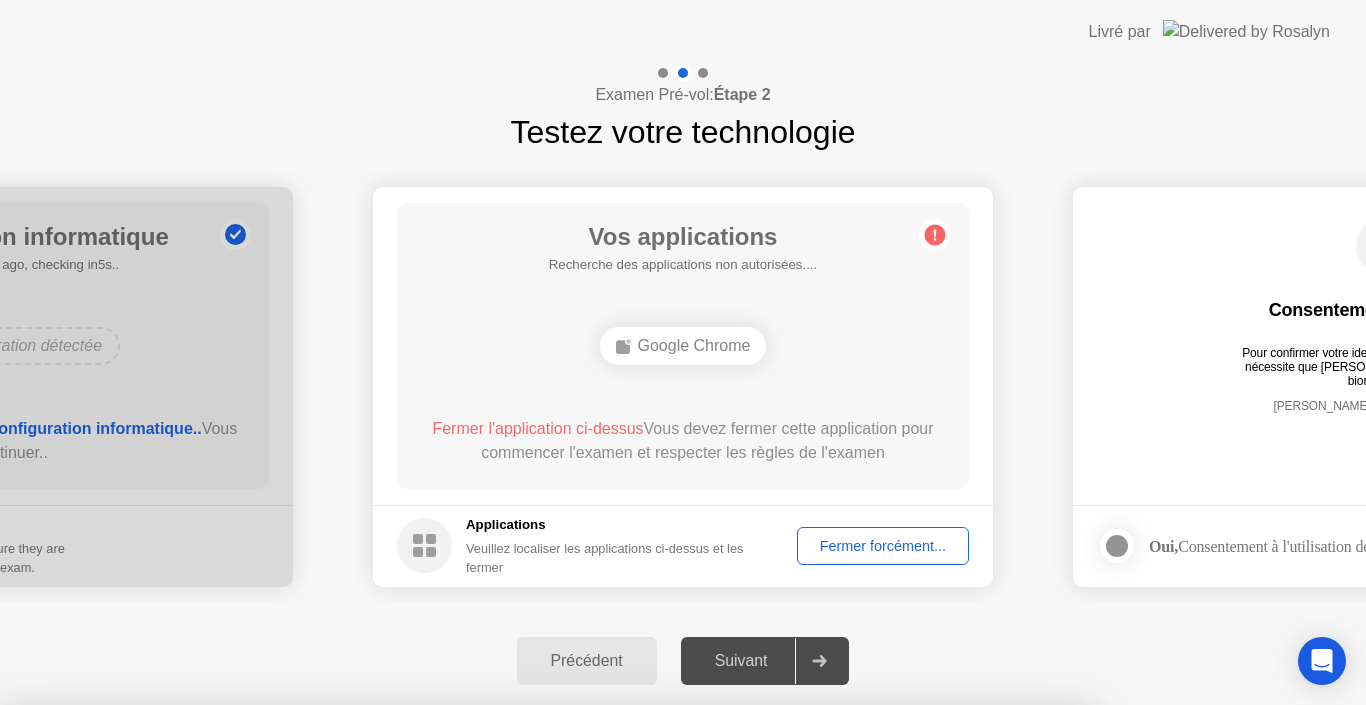 click on "Confirmer" at bounding box center [616, 981] 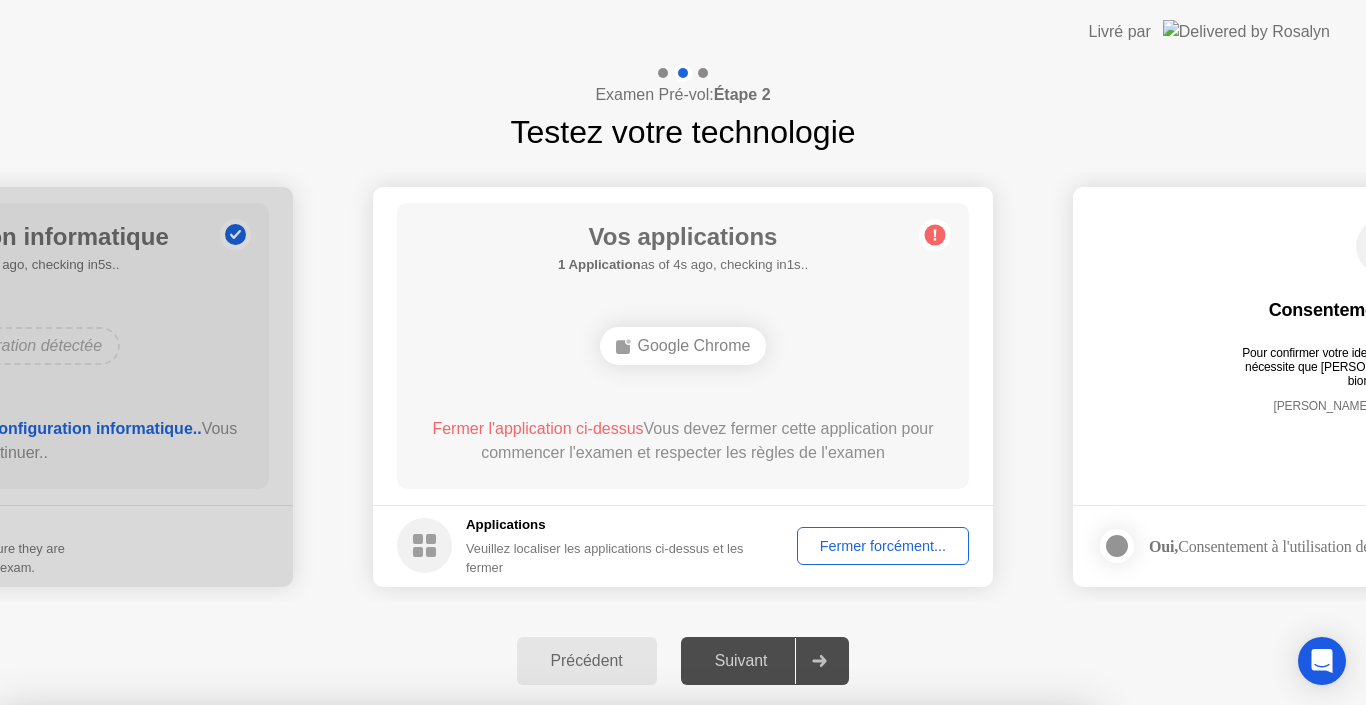 click on "Lire plus" at bounding box center (615, 1220) 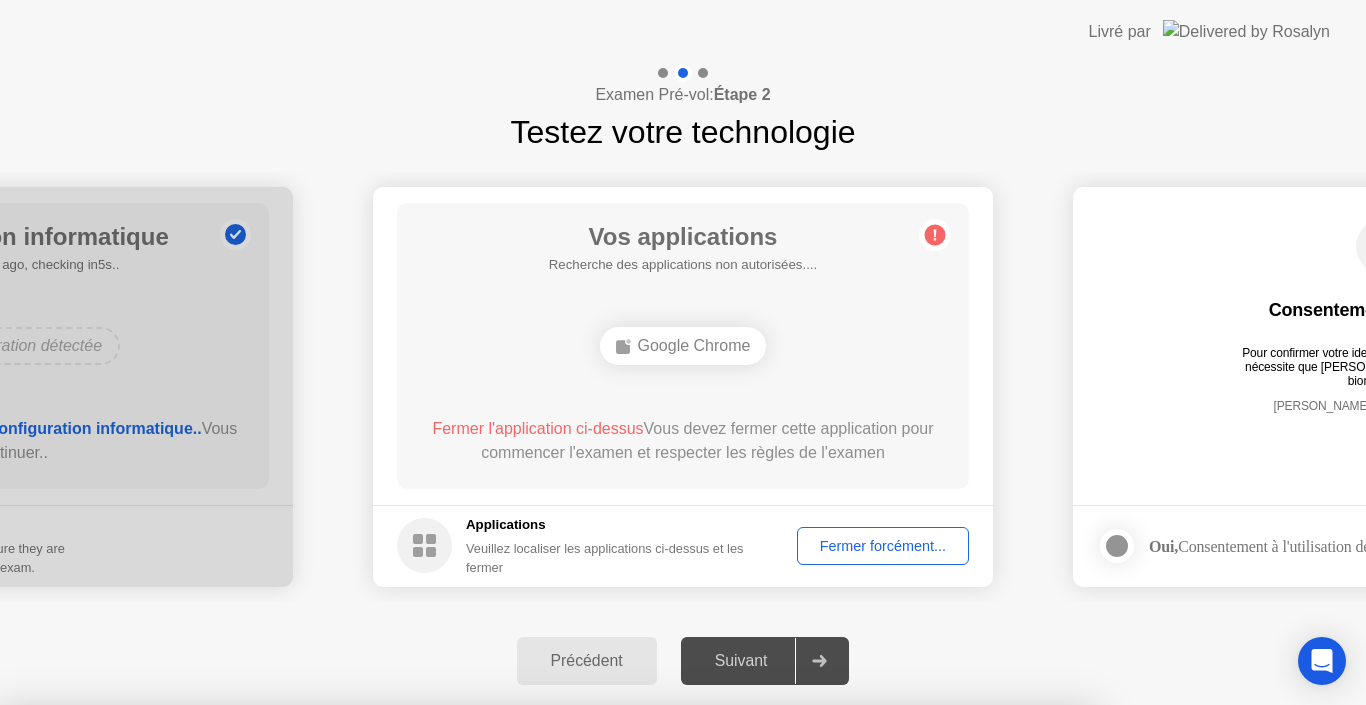 click on "Lire plus" at bounding box center [615, 1220] 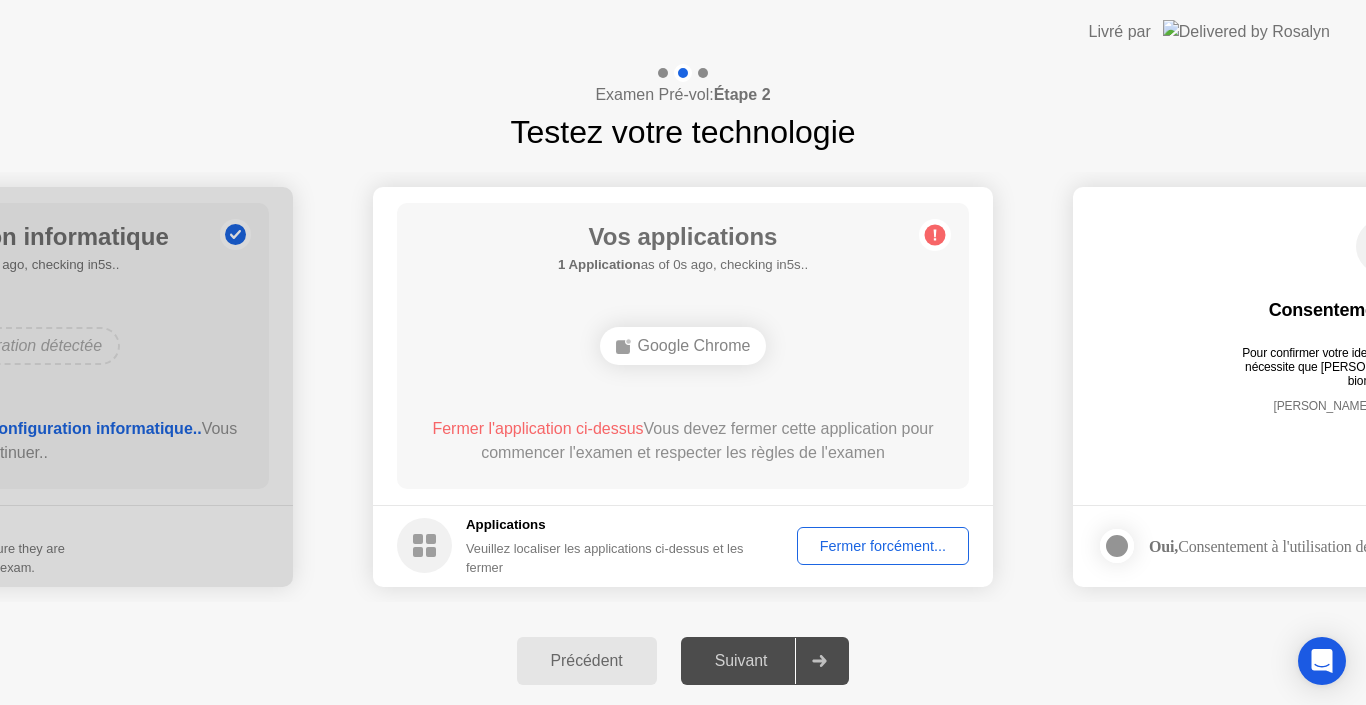 click on "Fermer forcément..." 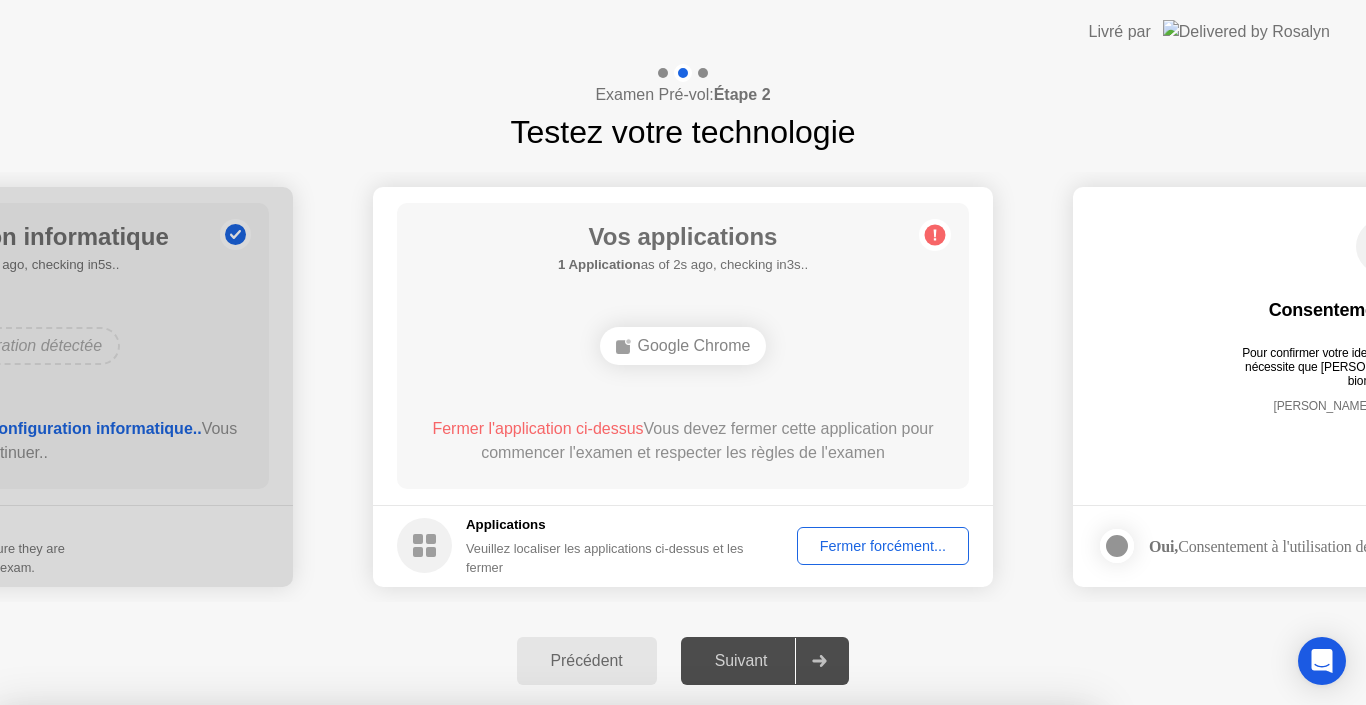 click on "Confirmer" at bounding box center (616, 981) 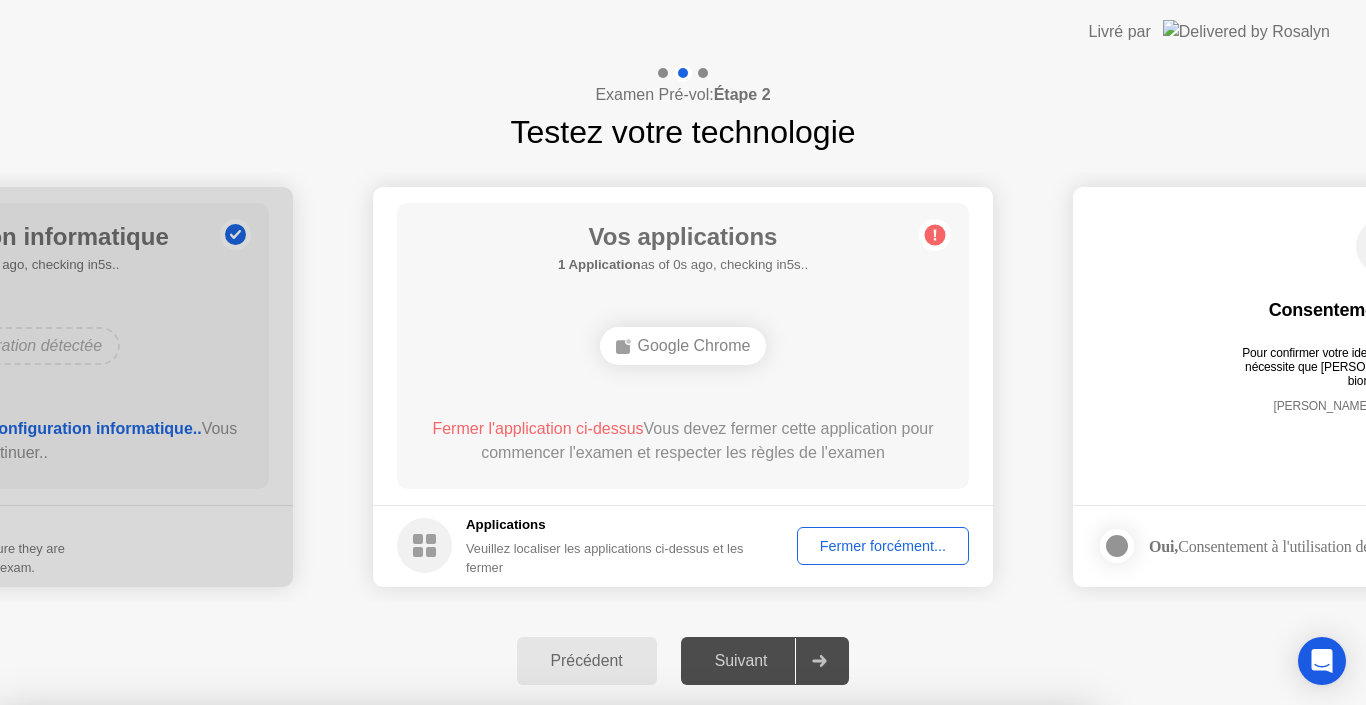 click on "Lire plus" at bounding box center (615, 943) 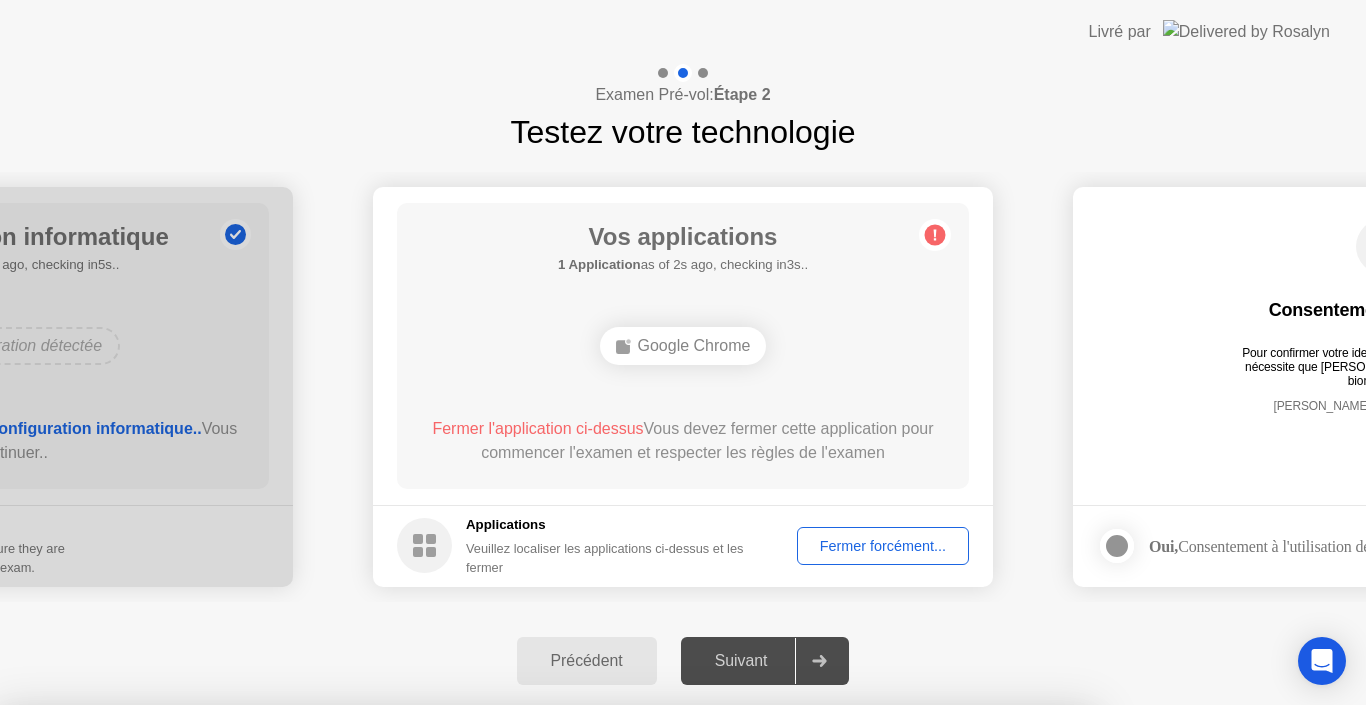 click on "Lire plus" at bounding box center [615, 943] 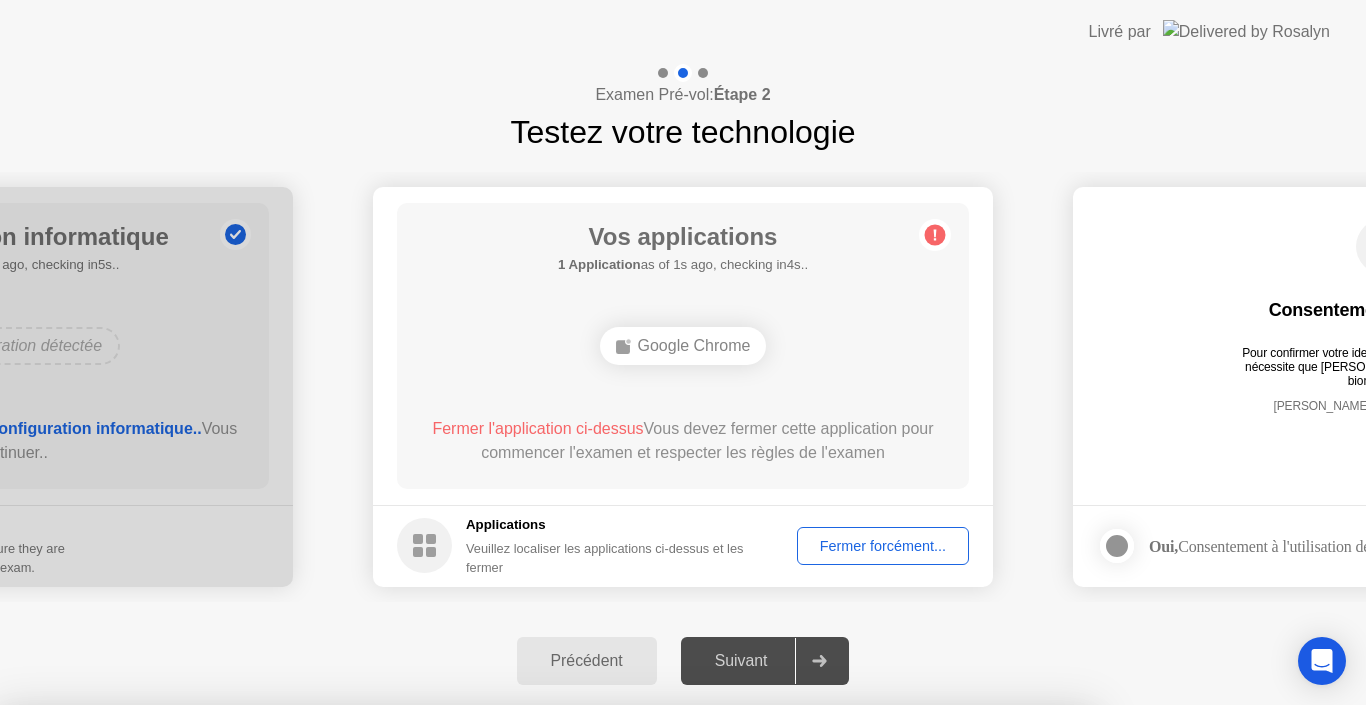 drag, startPoint x: 619, startPoint y: 443, endPoint x: 648, endPoint y: 452, distance: 30.364452 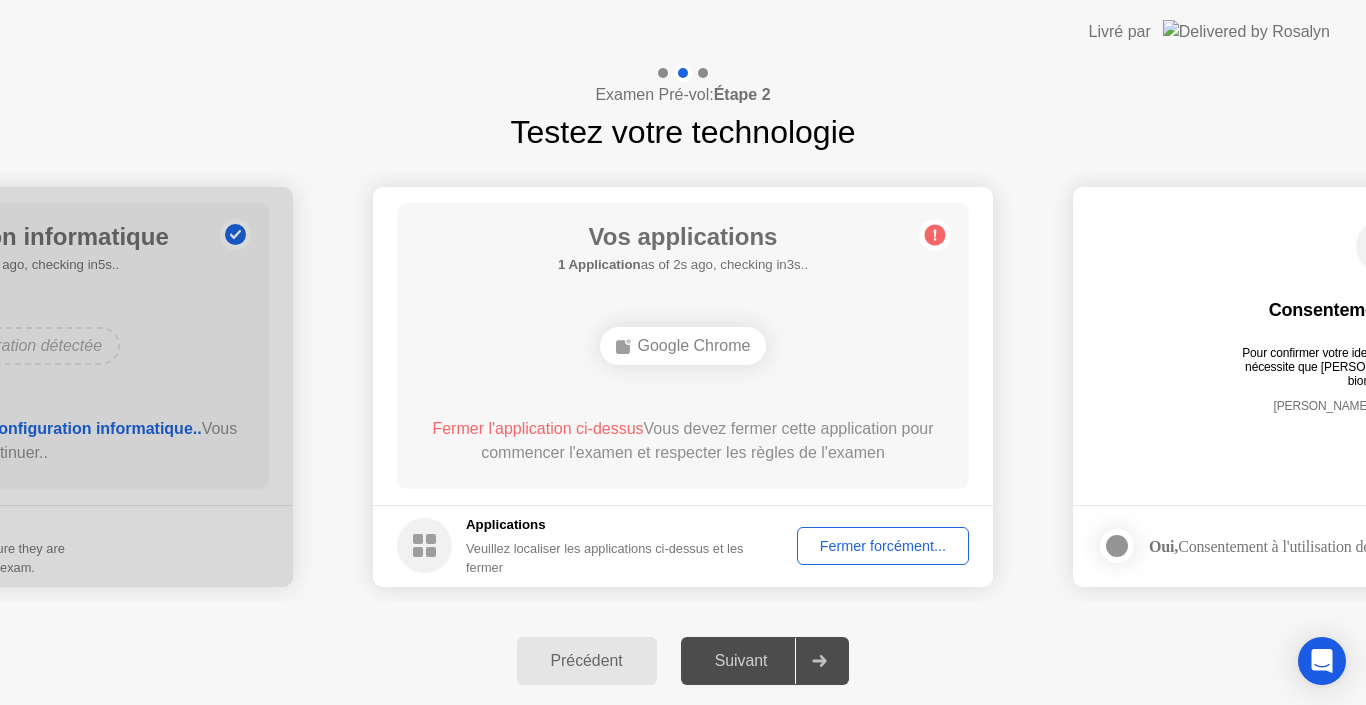 click on "Fermer l'application ci-dessus  Vous devez fermer cette application pour commencer l'examen et respecter les règles de l'examen" 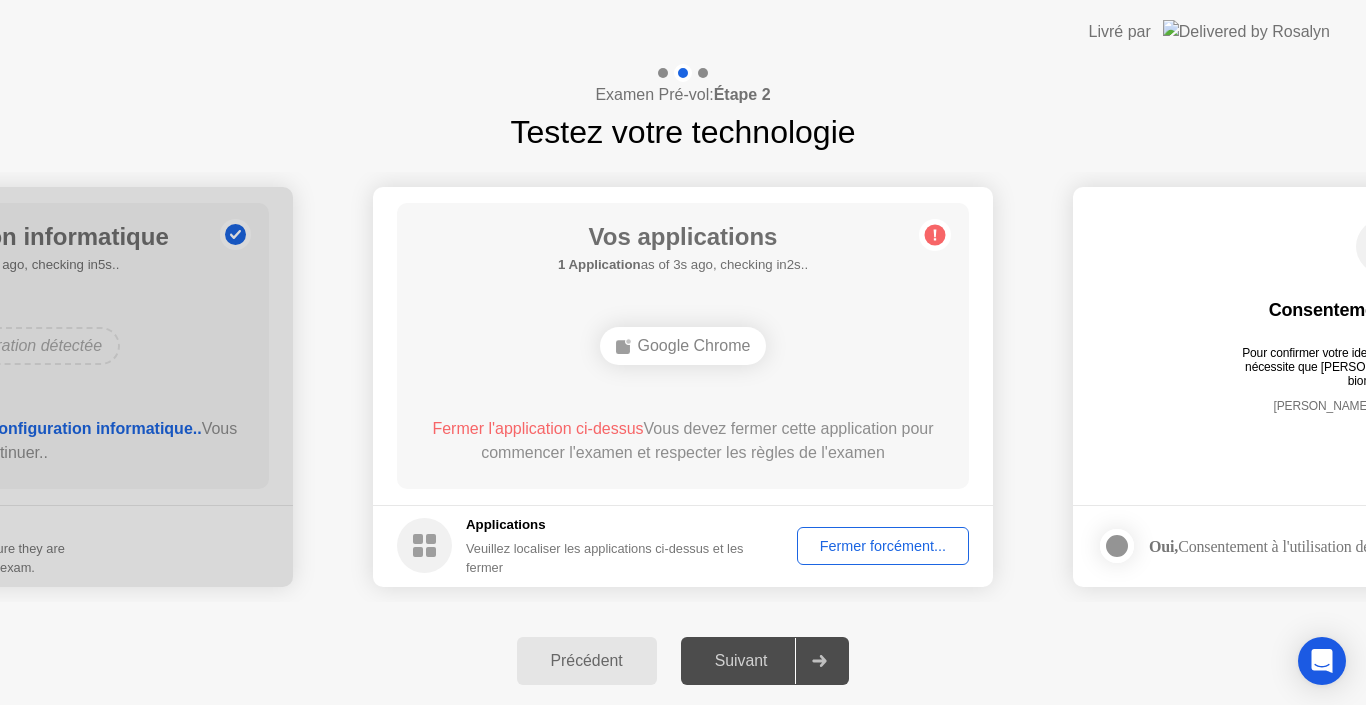 click on "Fermer forcément..." 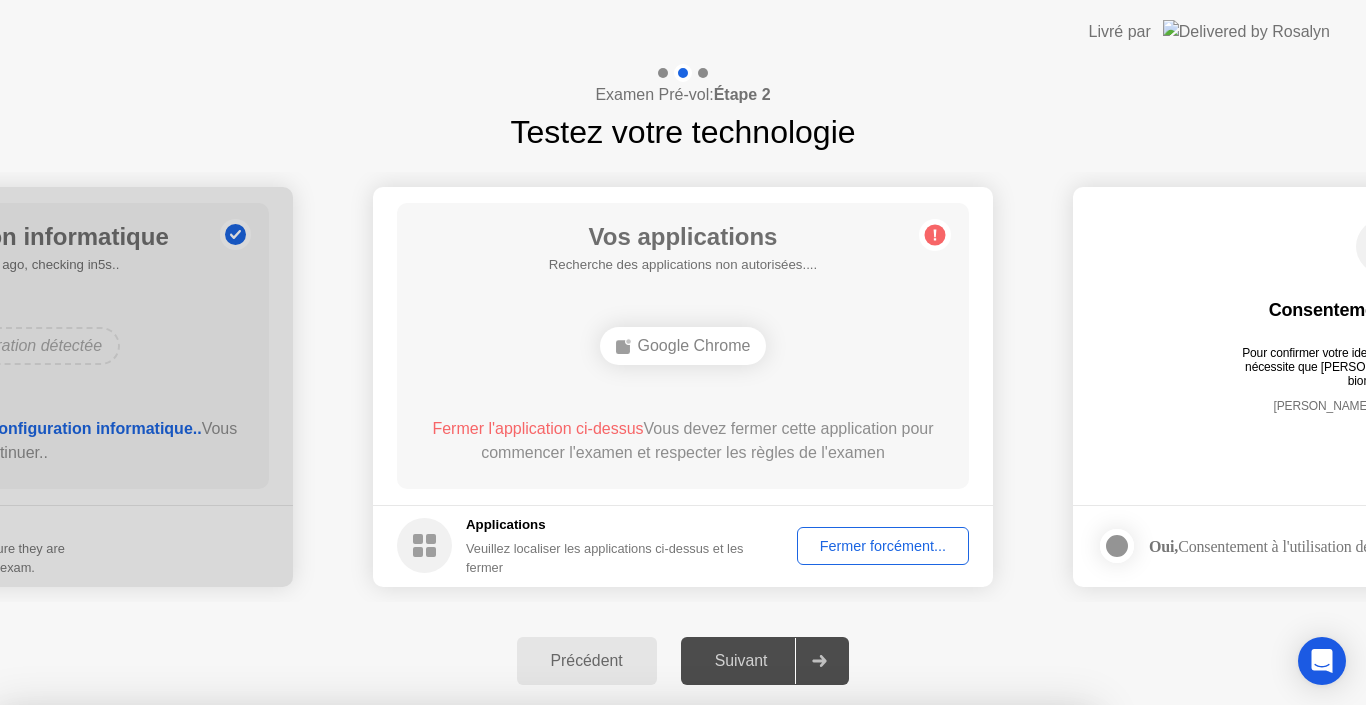 click on "Besoin d'aide ? Laisser [PERSON_NAME] vos applications  Cliquer sur "Confirmer" ci-dessous fermera  Google Chrome  même si des modifications non enregistrées existent..  En savoir plus sur la fermeture des applications  Google Chrome  Annuler Confirmer" at bounding box center (546, 863) 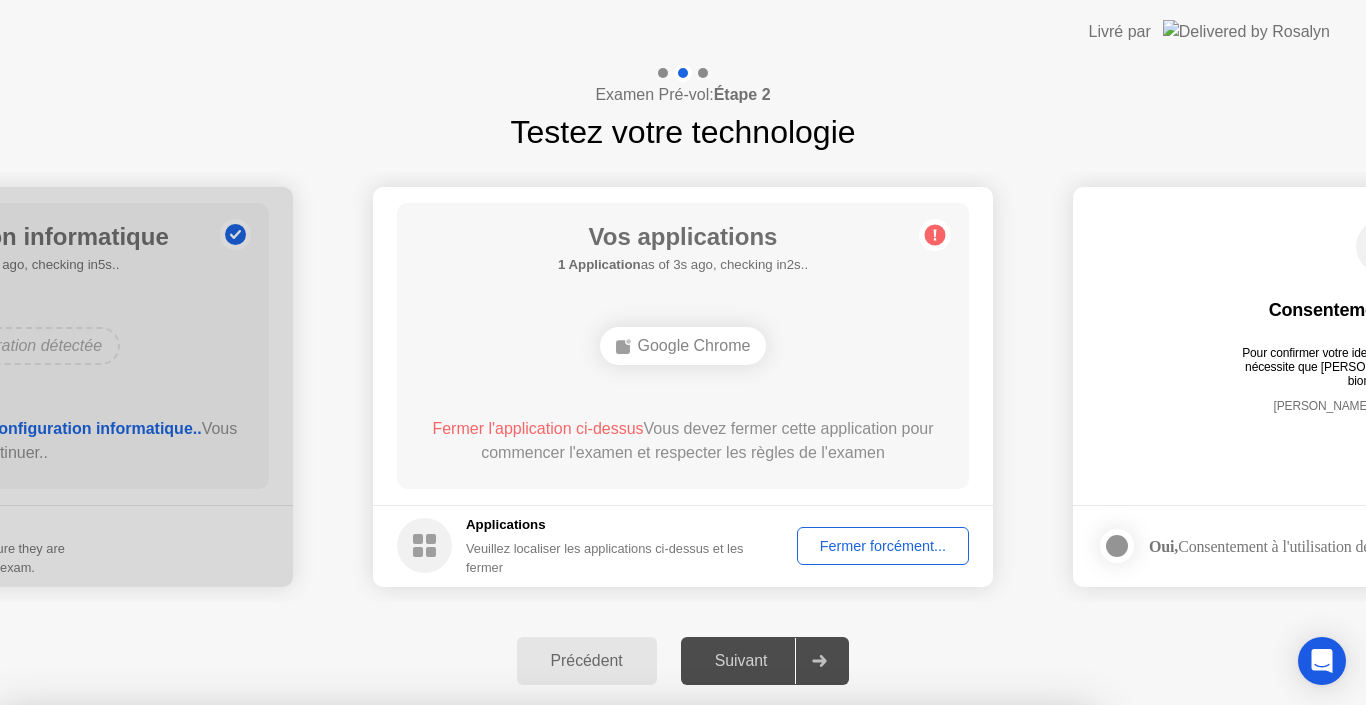 click on "Fermer" at bounding box center (474, 943) 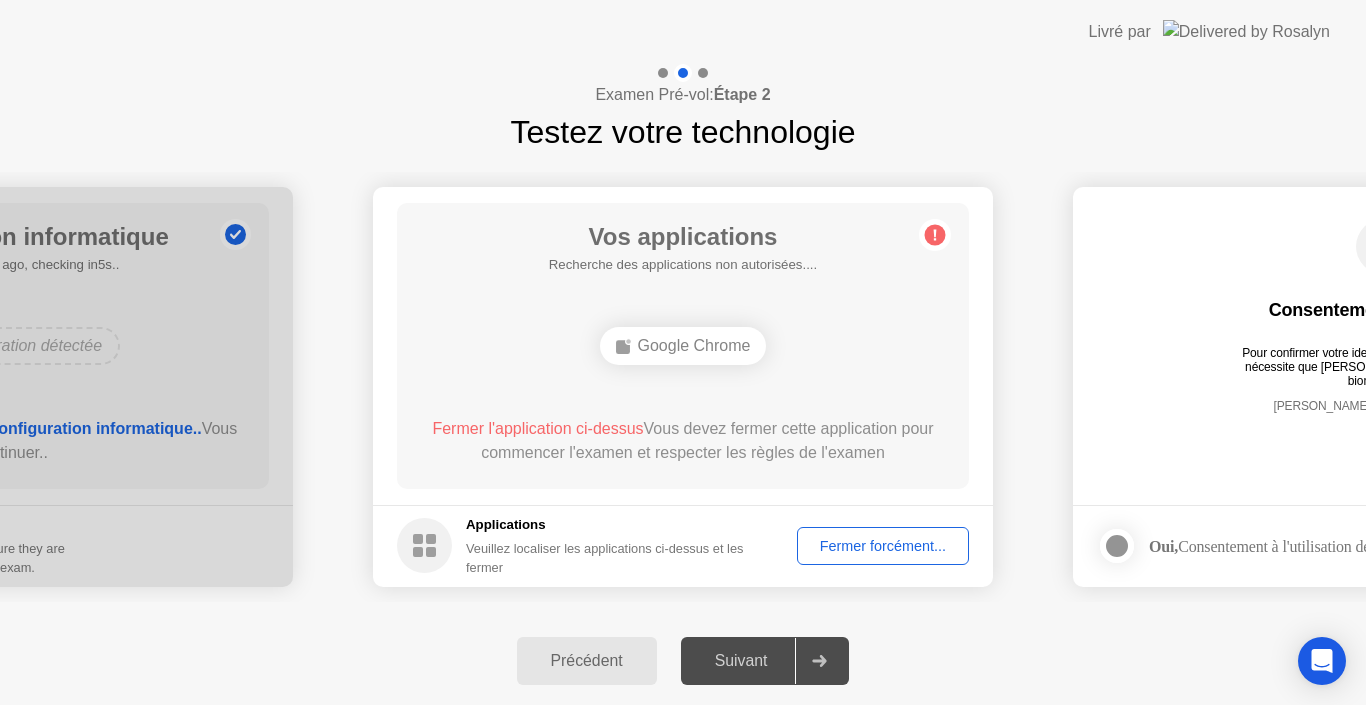 click on "Fermer forcément..." 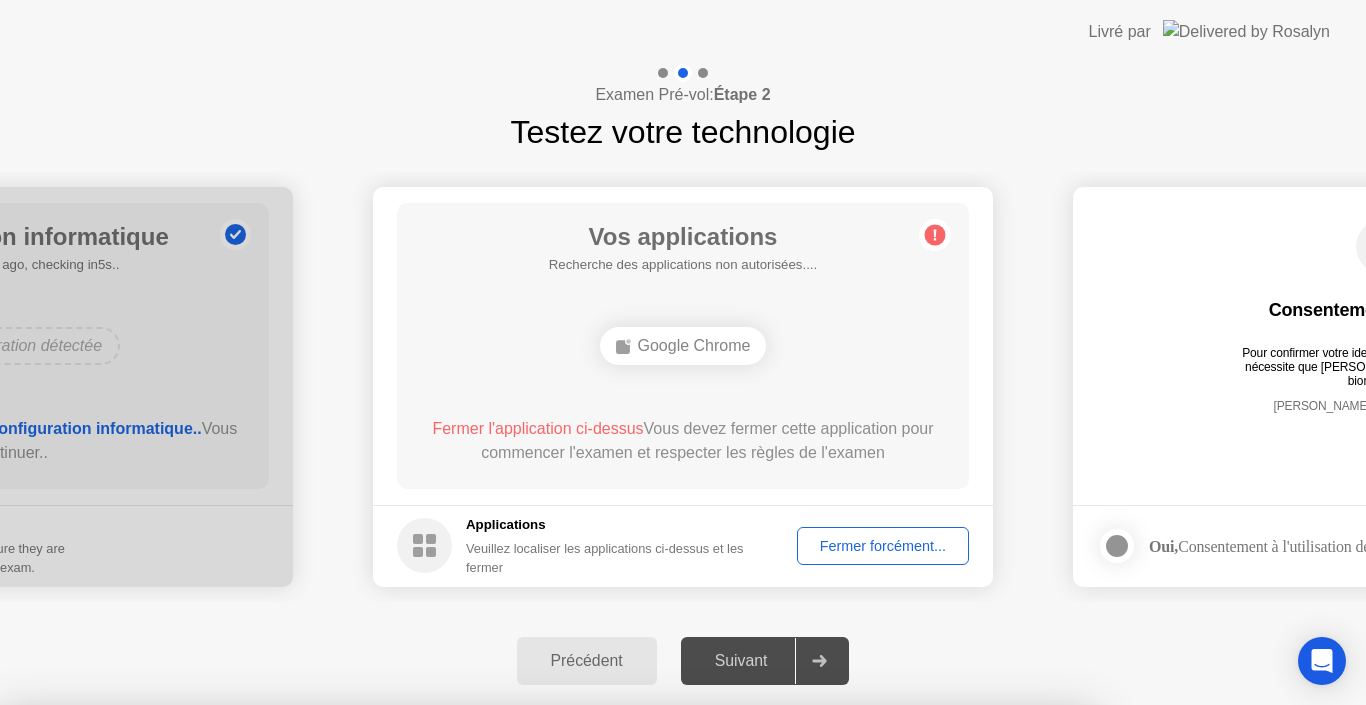 click on "Confirmer" at bounding box center (616, 981) 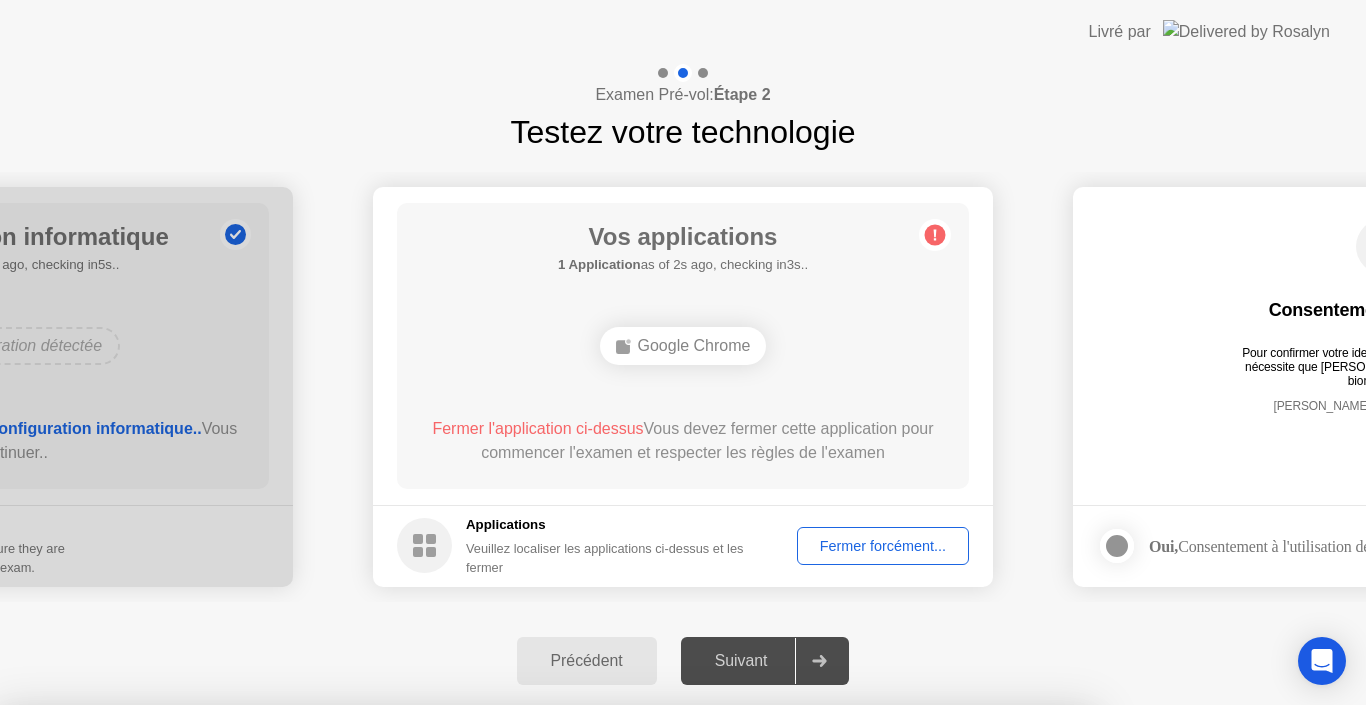 click on "Lire plus" at bounding box center [615, 943] 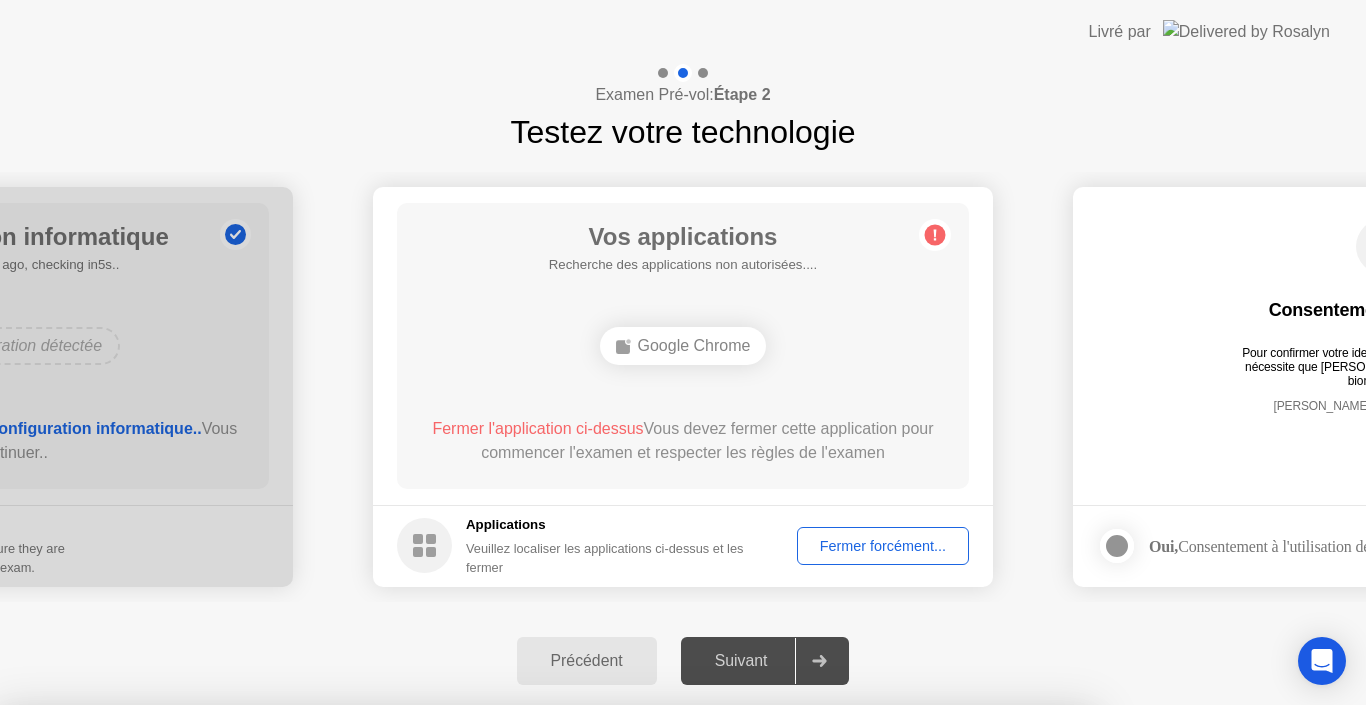 click on "Fermer" at bounding box center (474, 943) 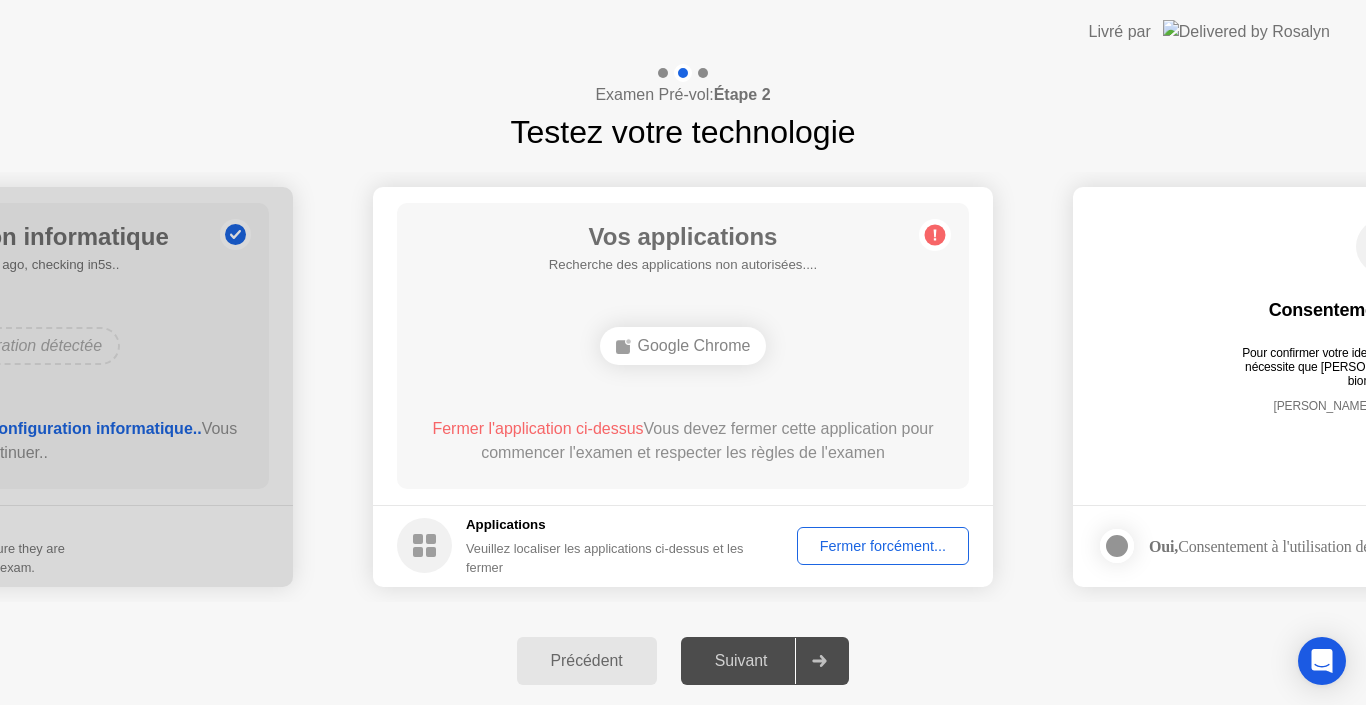 click on "Fermer forcément..." 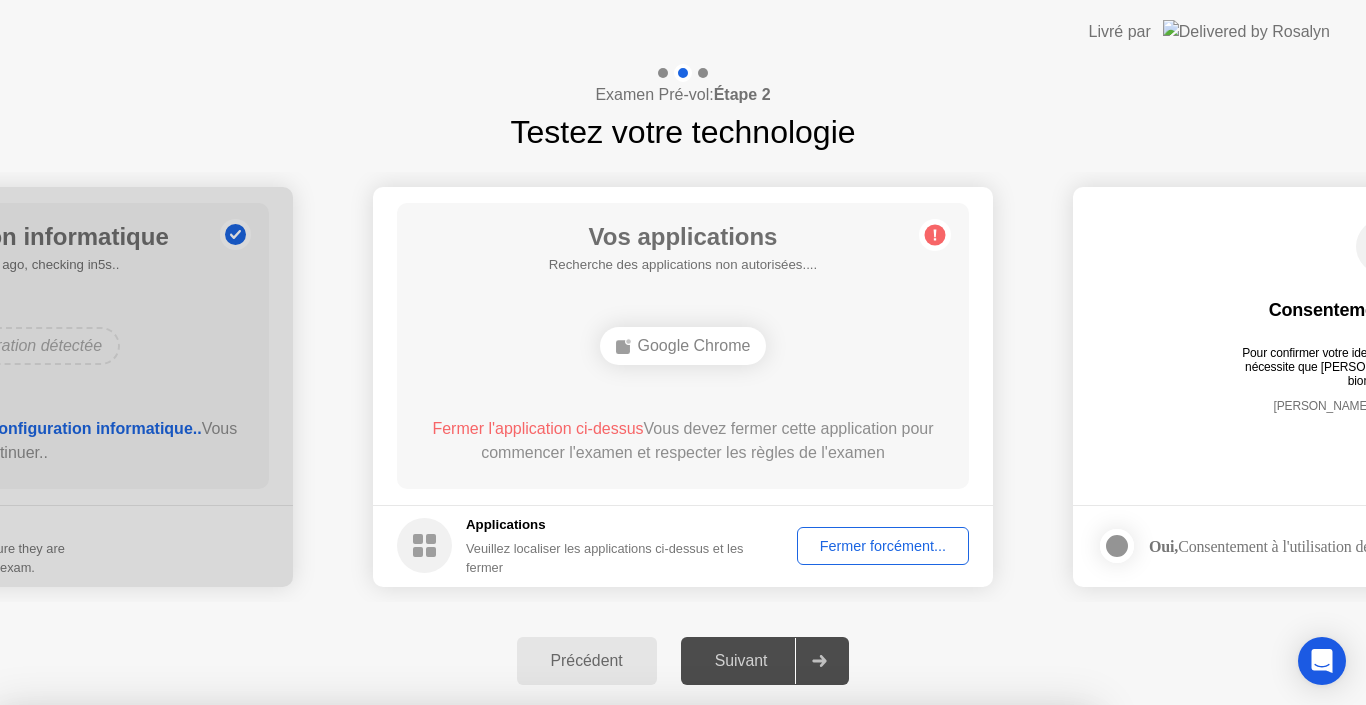click on "Confirmer" at bounding box center (616, 981) 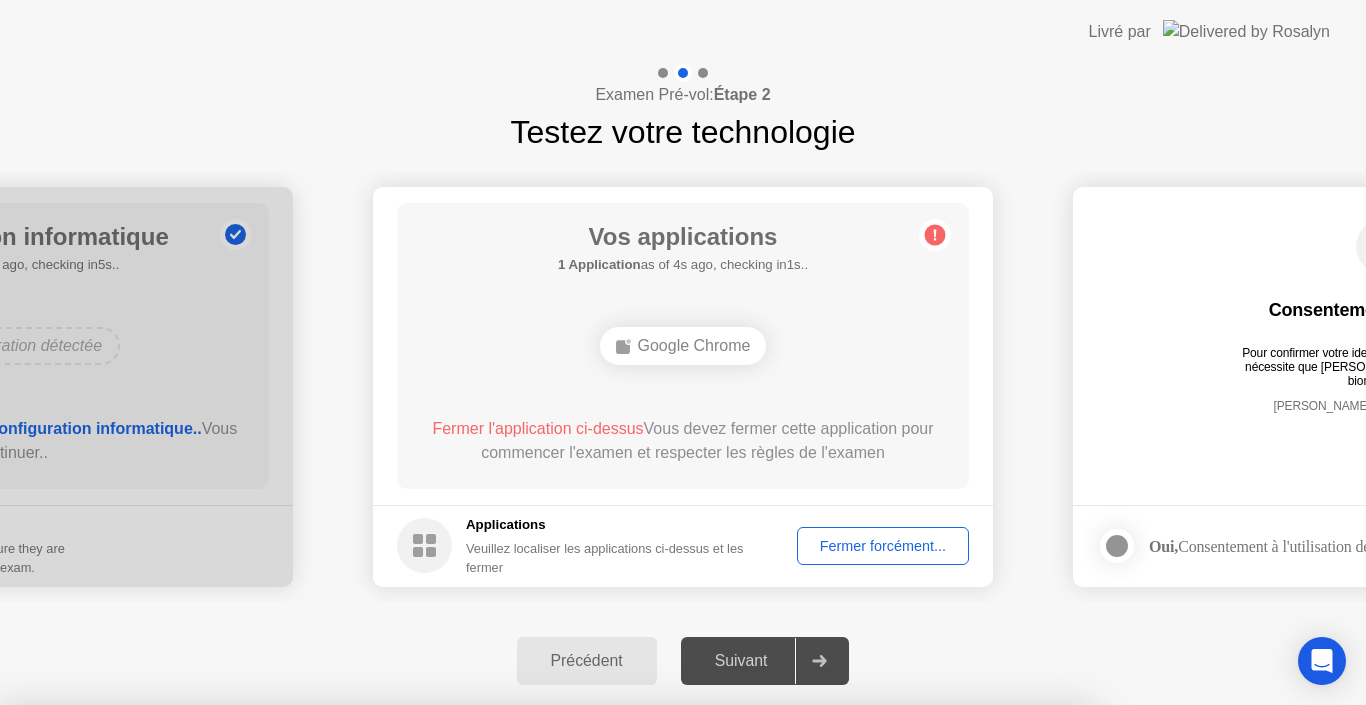 click on "Lire plus" at bounding box center [615, 943] 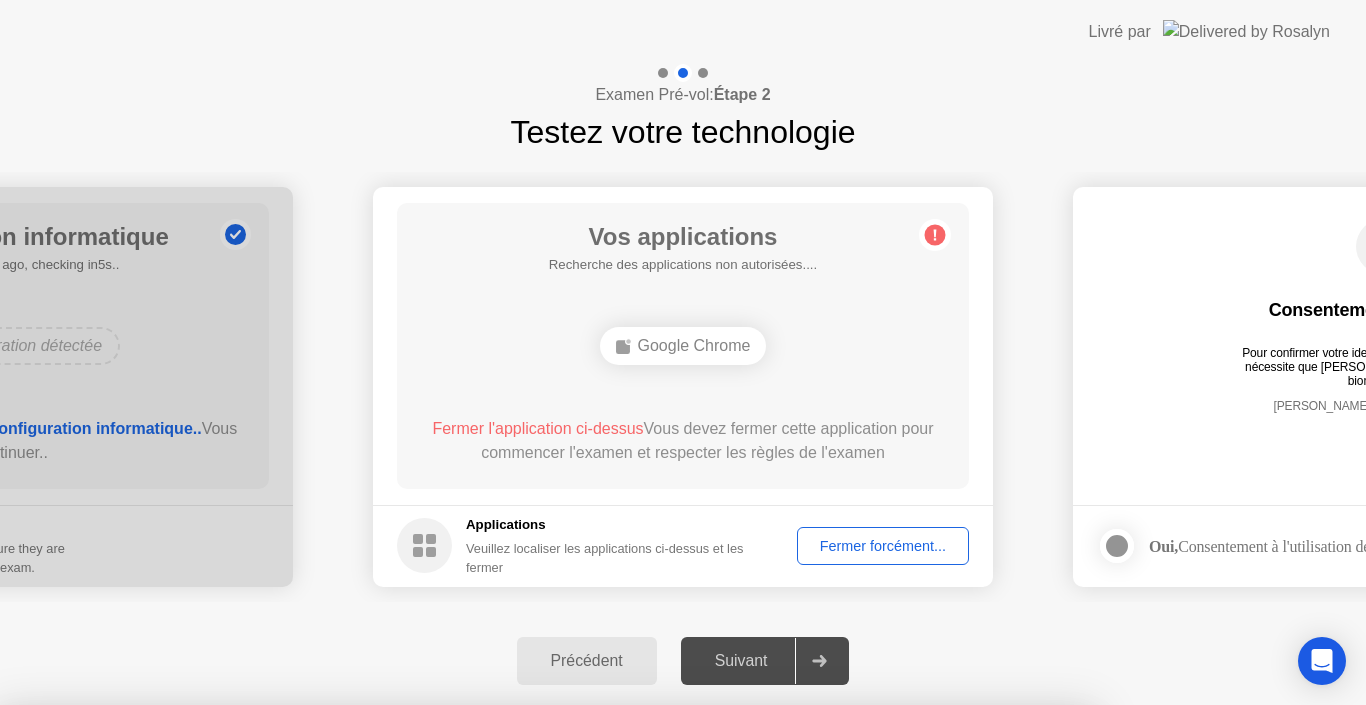 click on "Fermer" at bounding box center (474, 943) 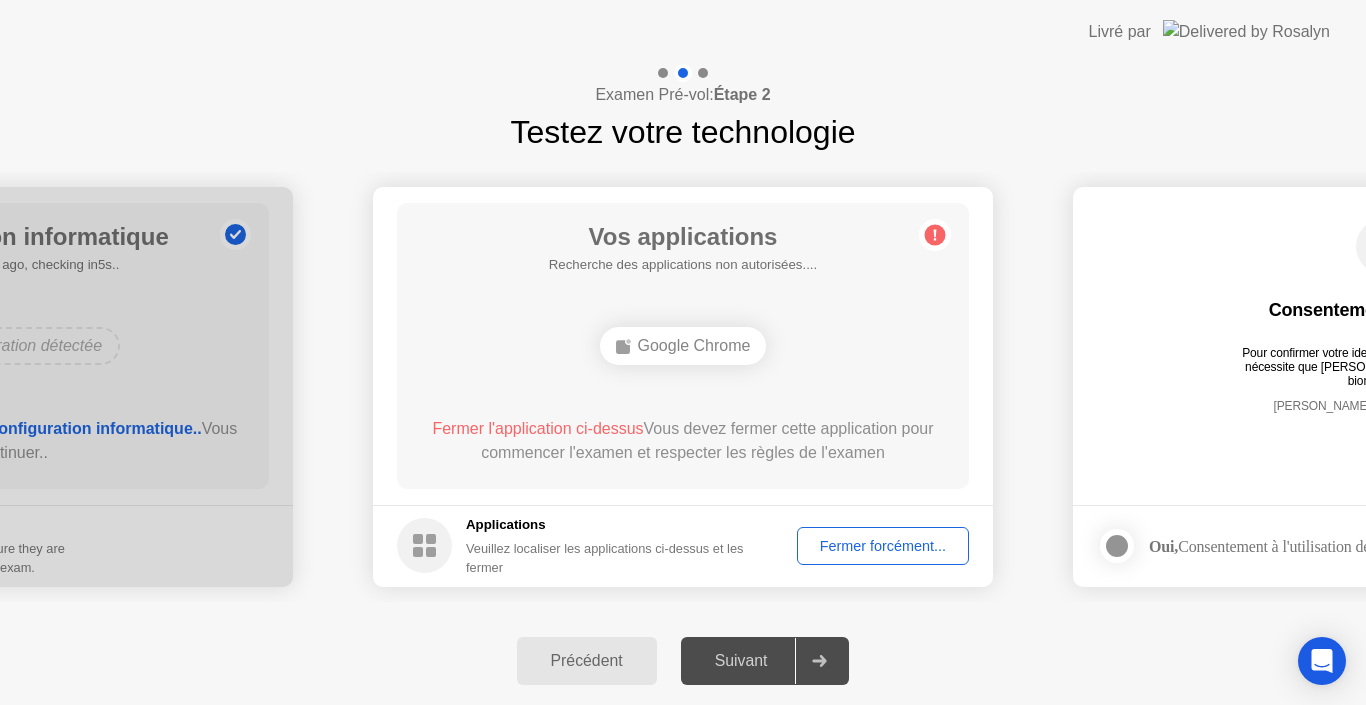 click on "Fermer forcément..." 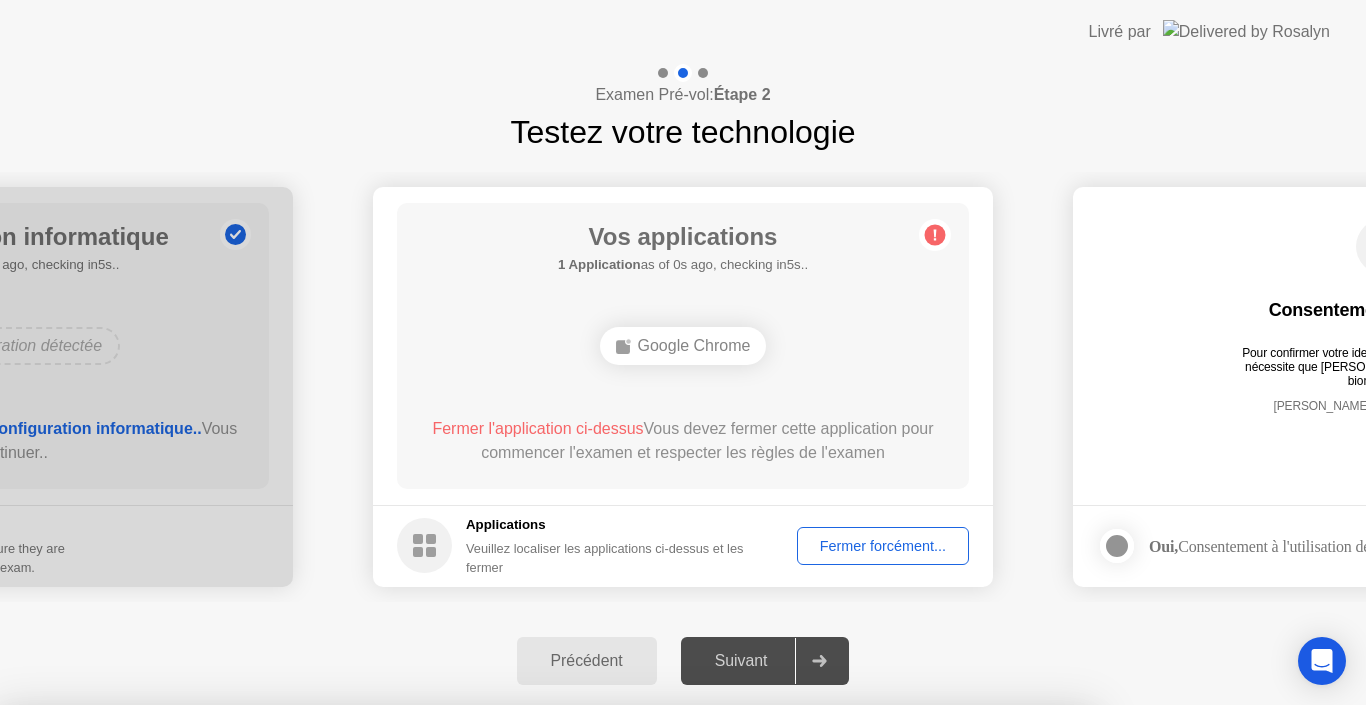 click on "Confirmer" at bounding box center [616, 981] 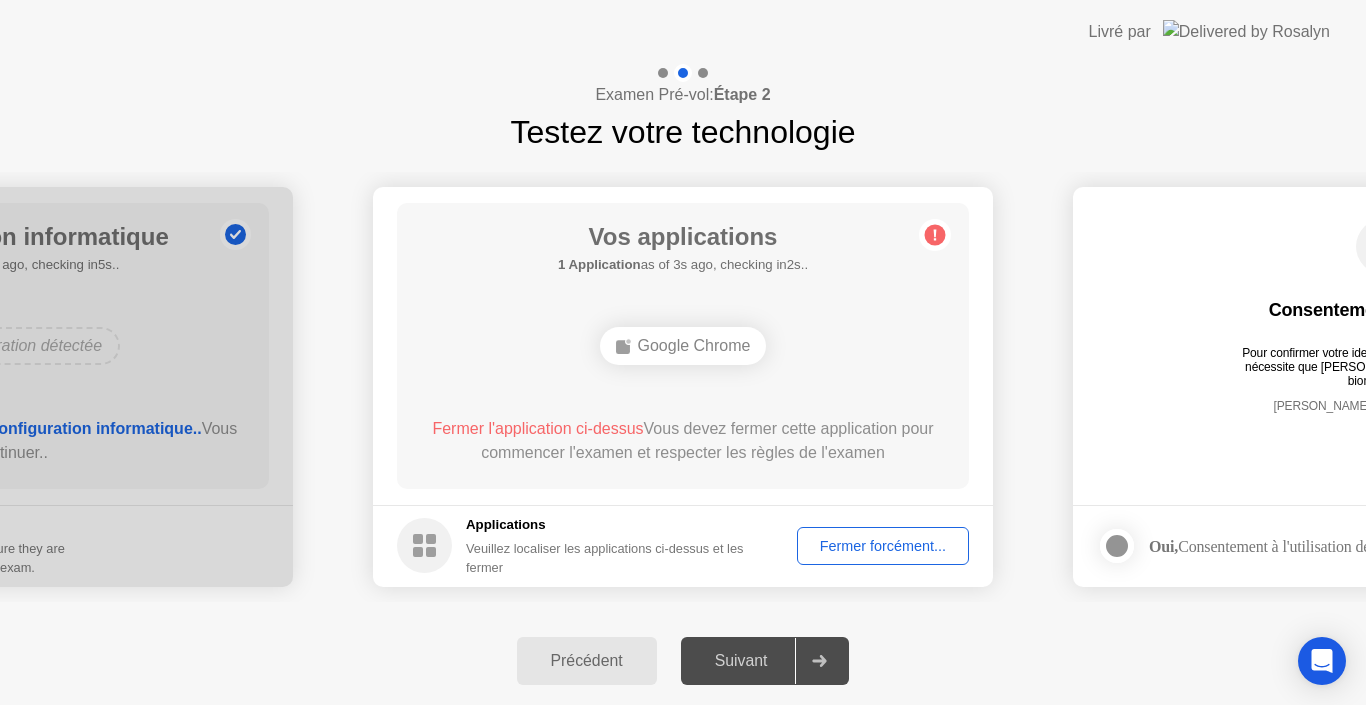 click on "Fermer forcément..." 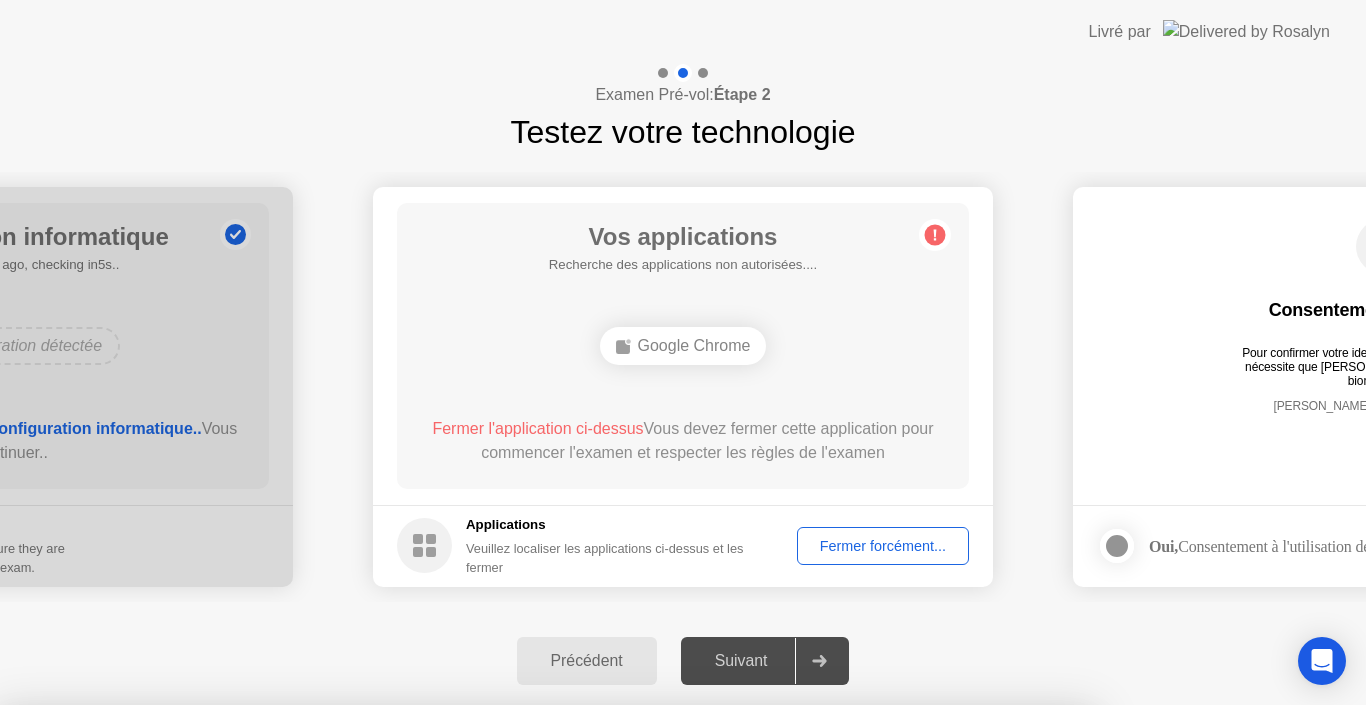 click on "Confirmer" at bounding box center [616, 981] 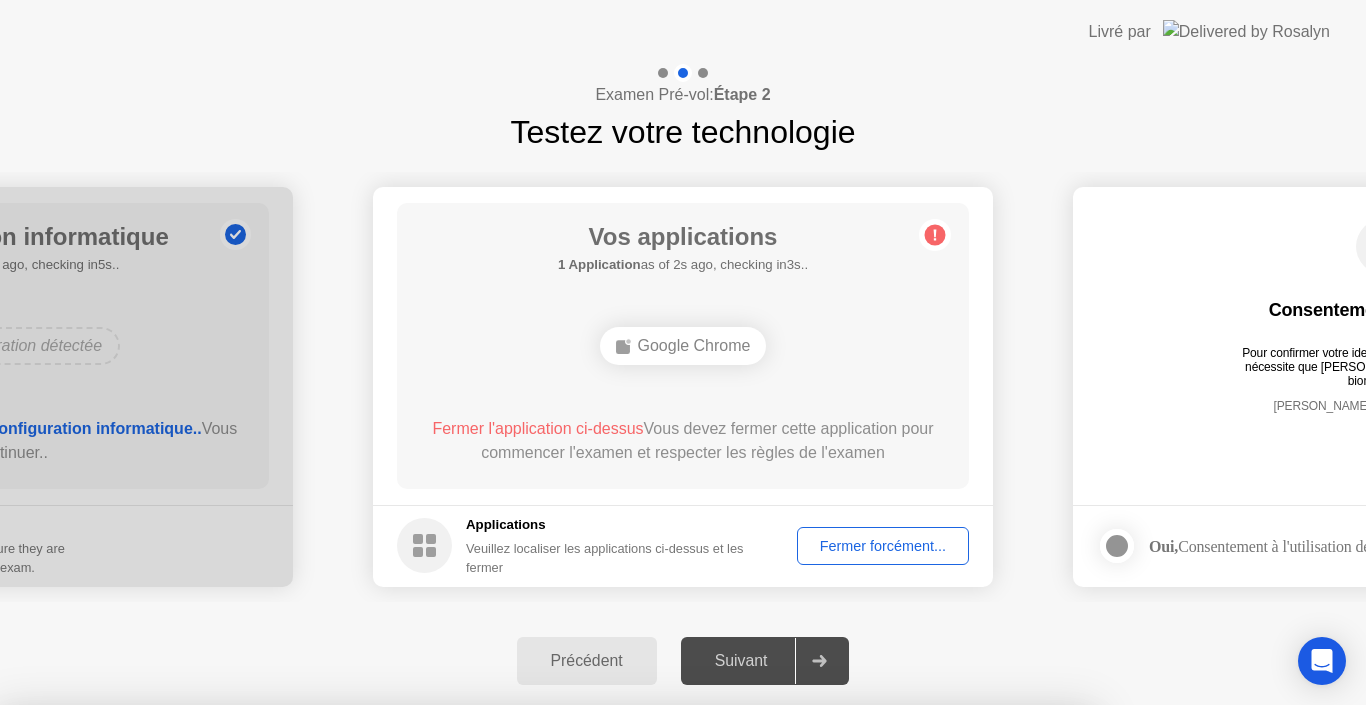 click on "Fermer" at bounding box center [474, 1220] 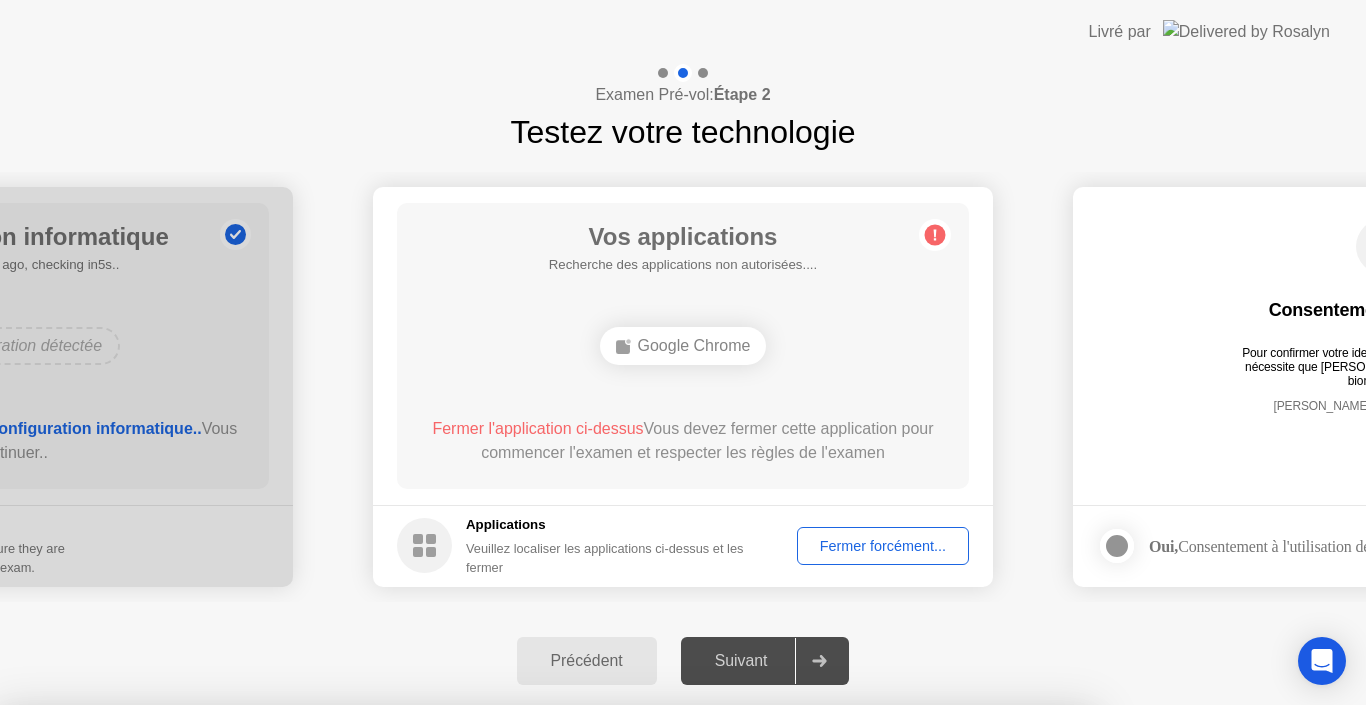 click on "Fermer" at bounding box center (474, 943) 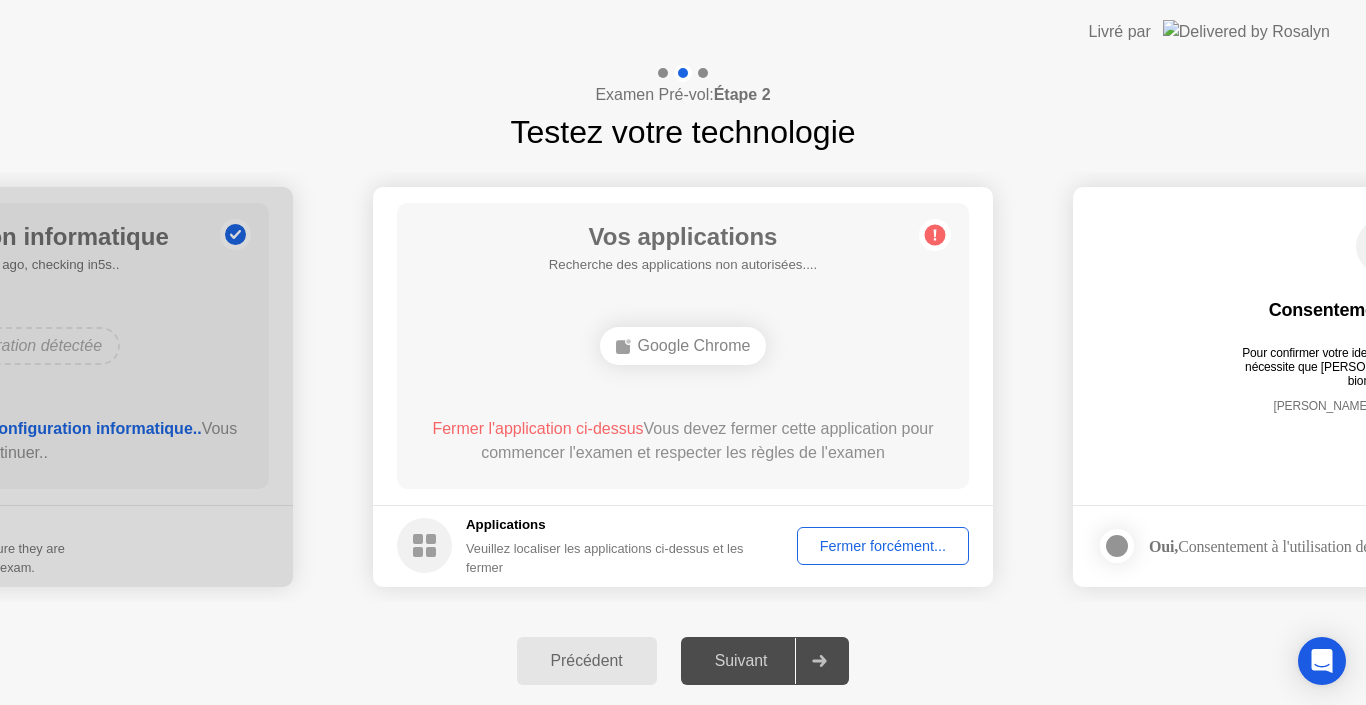 click on "Fermer forcément..." 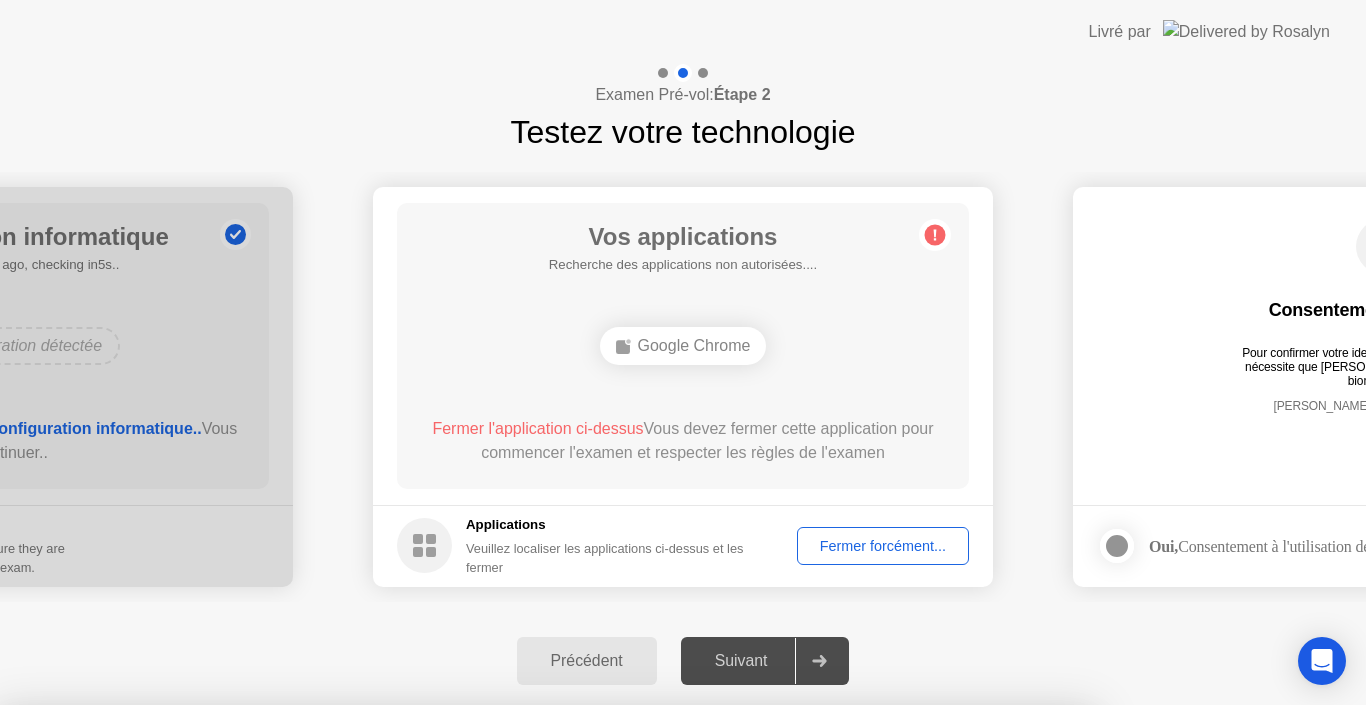 click on "Confirmer" at bounding box center (616, 981) 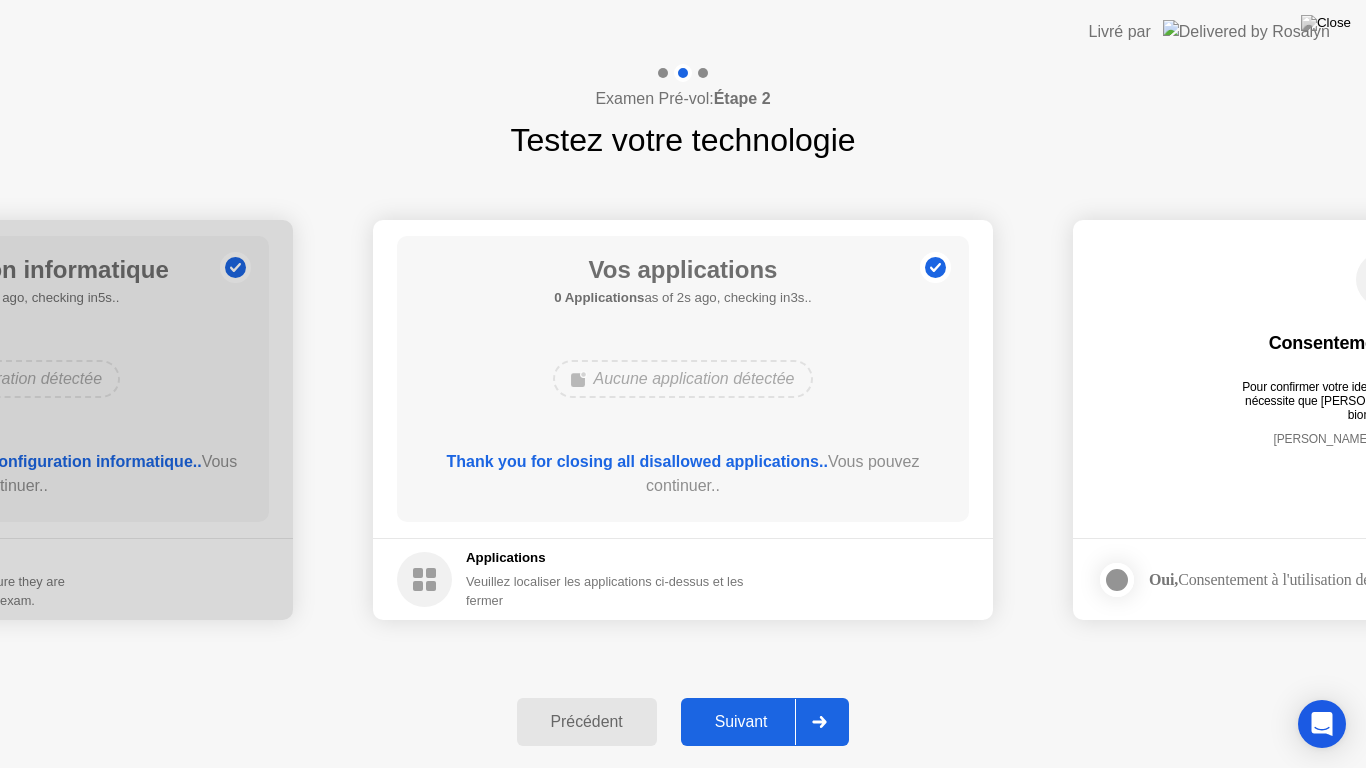 click on "Suivant" 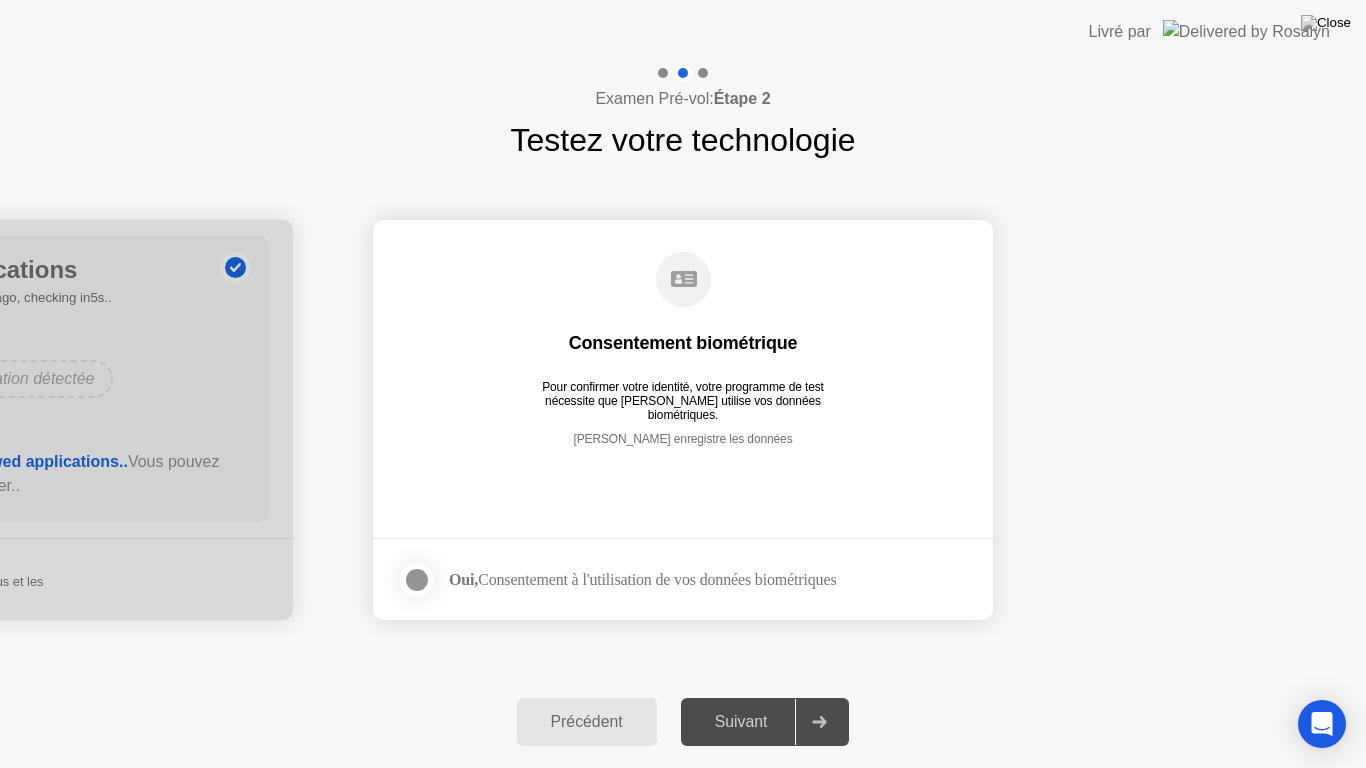 click 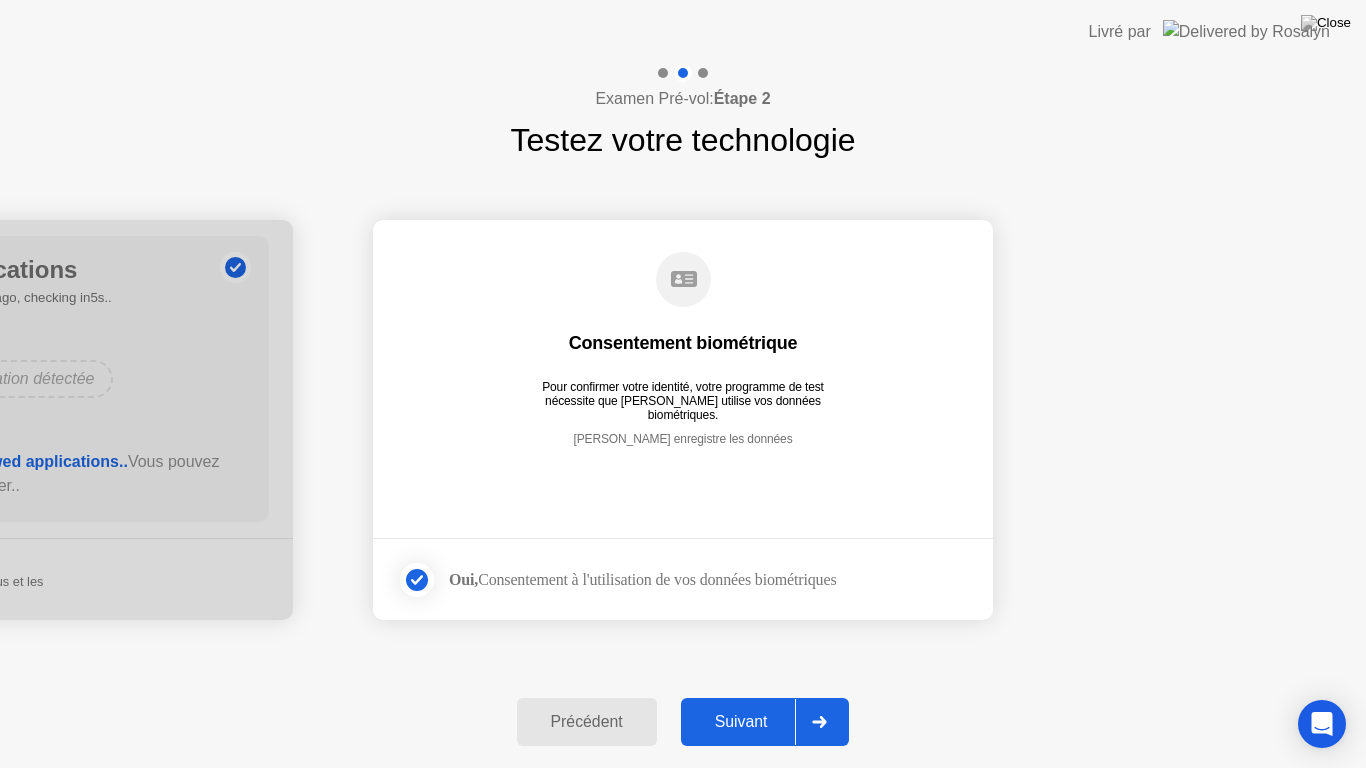 click on "Suivant" 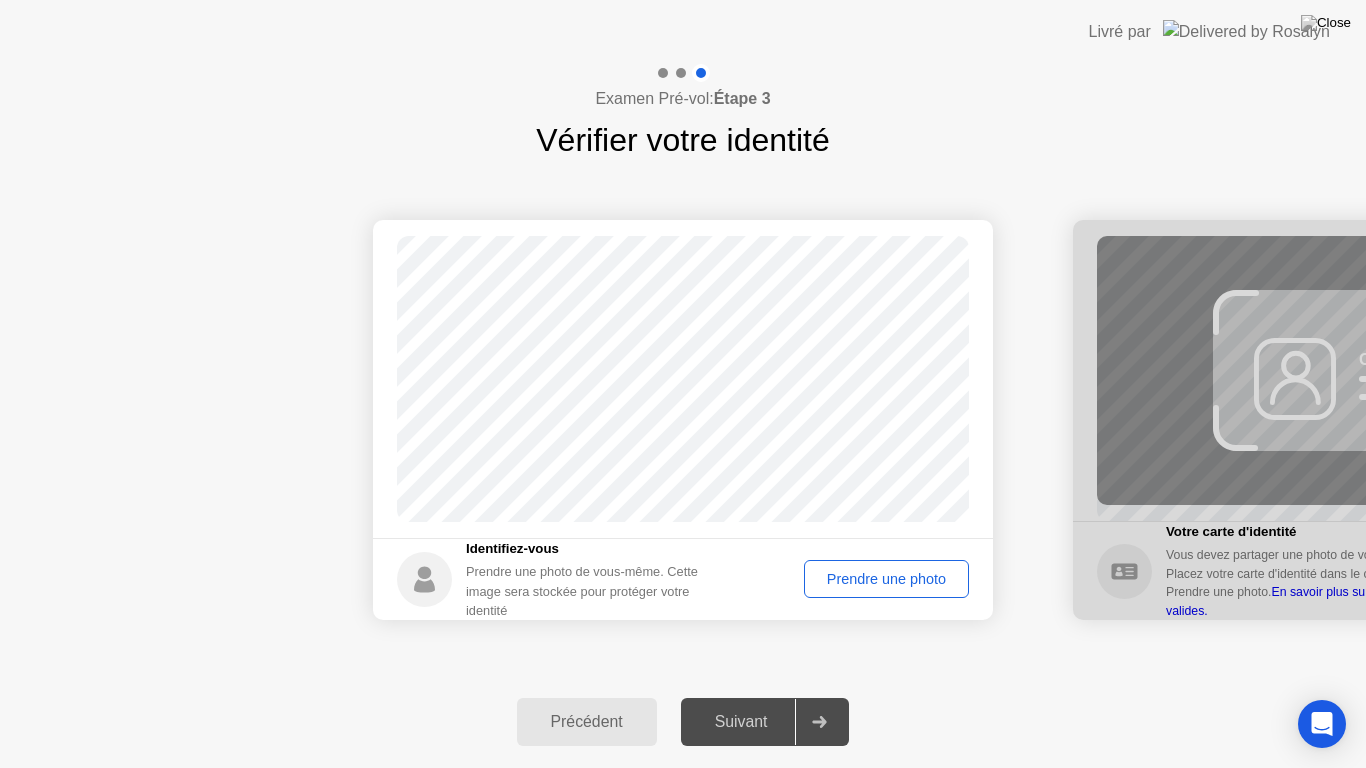 click on "Prendre une photo" 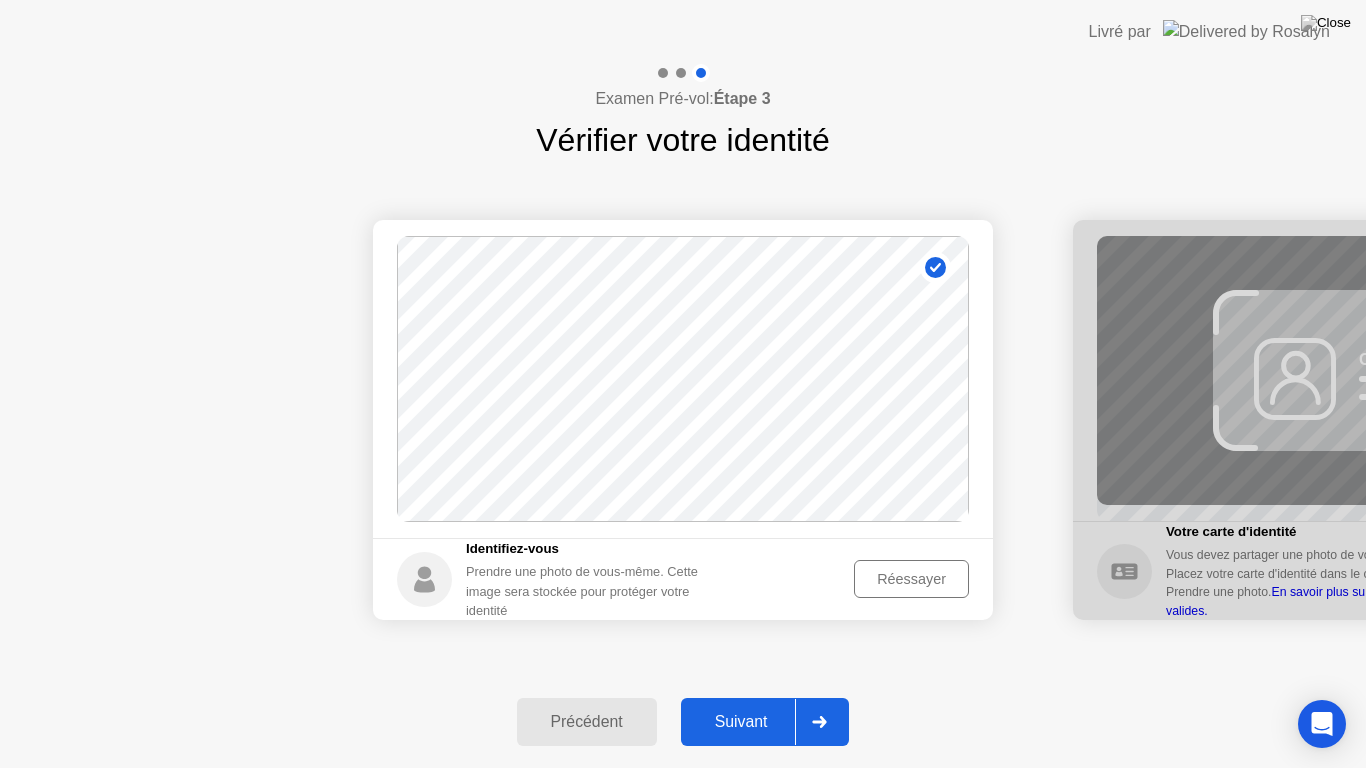 click on "Suivant" 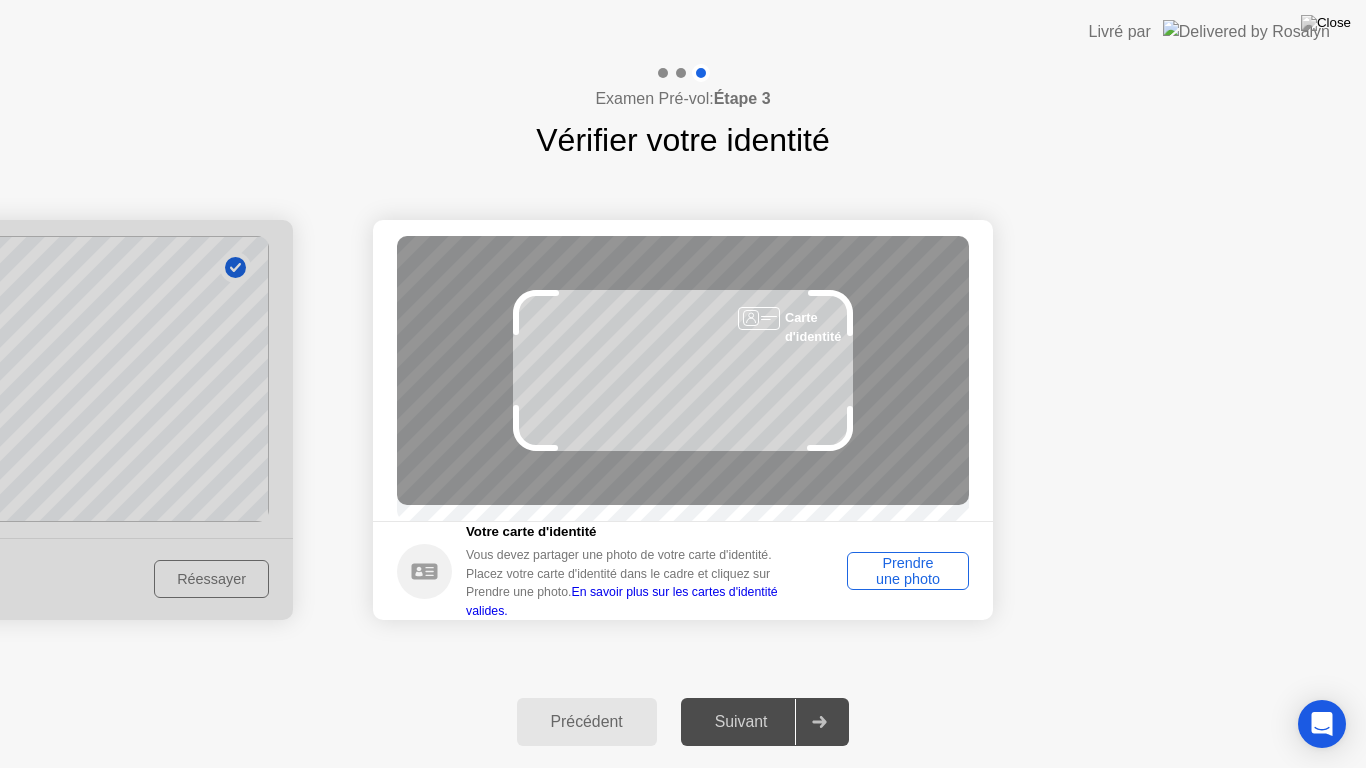 click on "Prendre une photo" 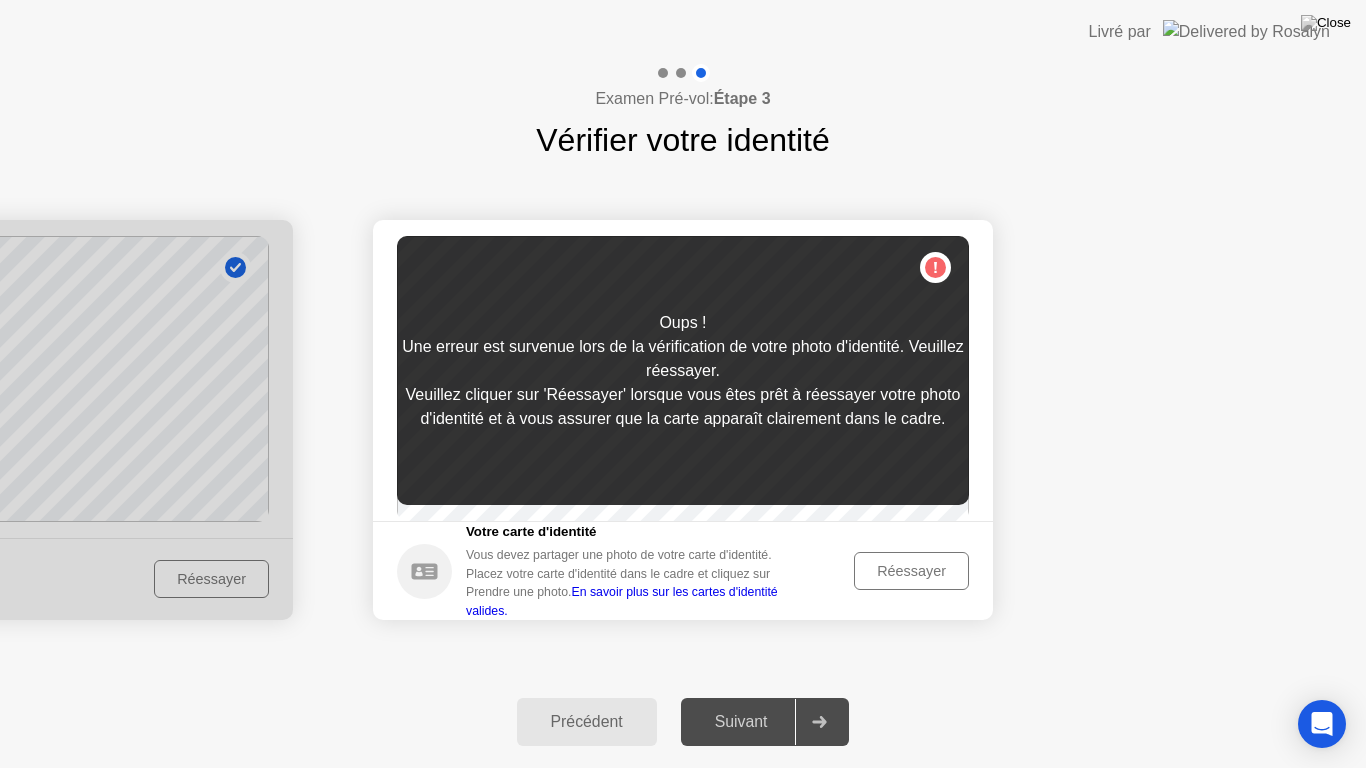 click on "Réessayer" 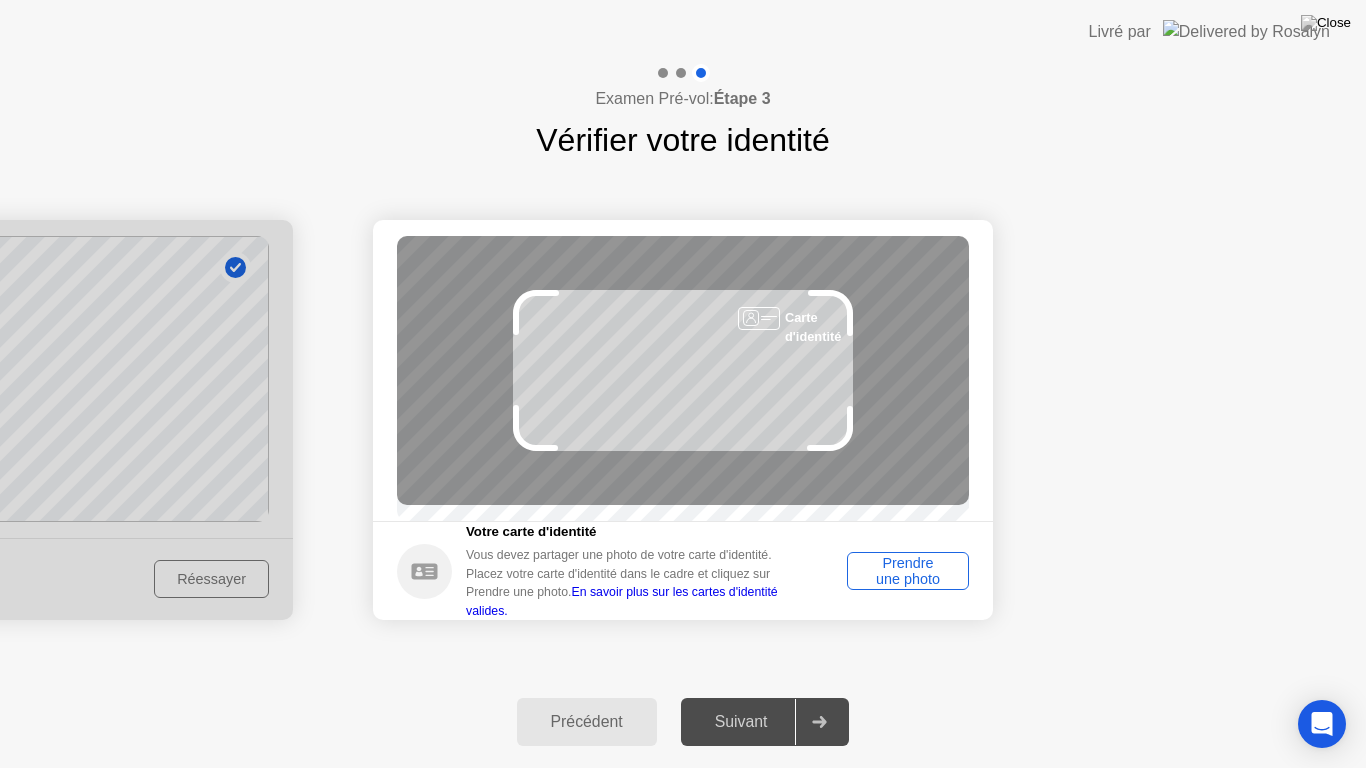 click on "Prendre une photo" 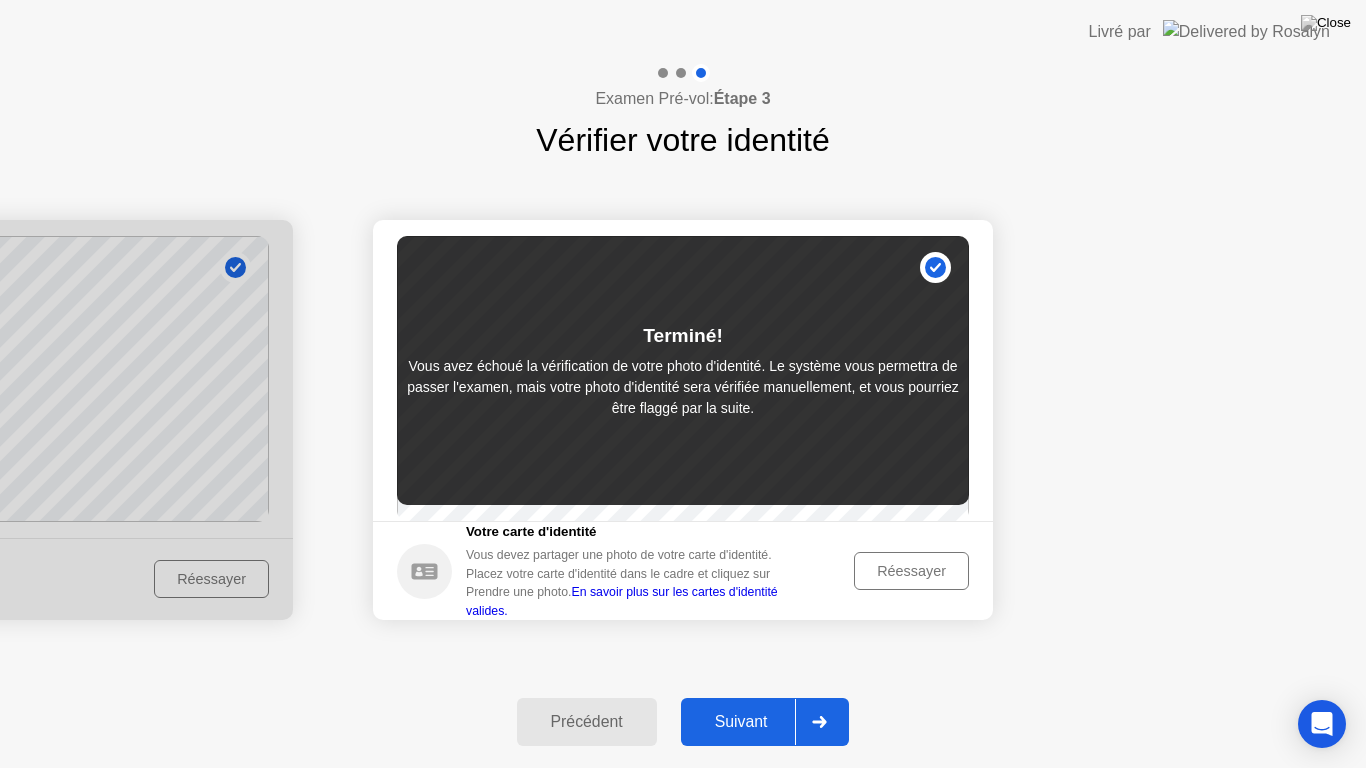 click on "Suivant" 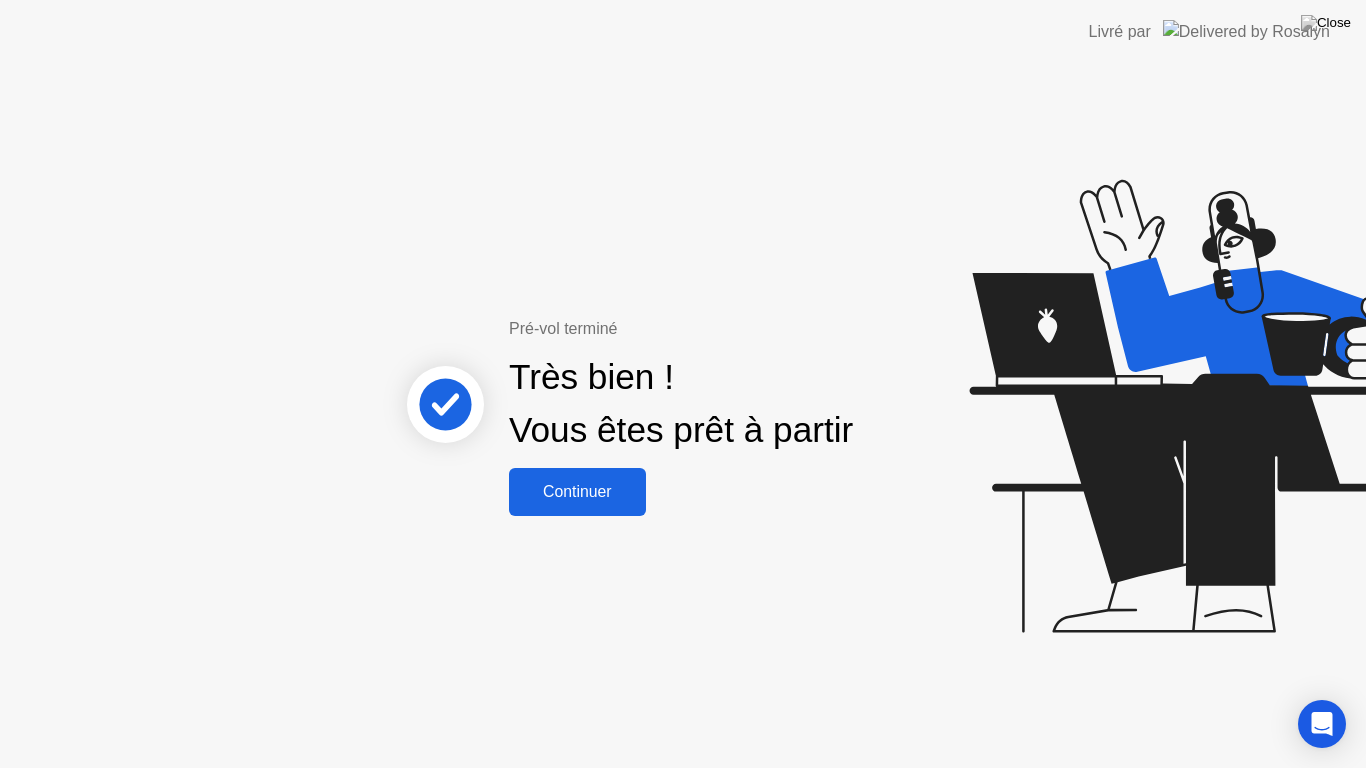 click on "Continuer" 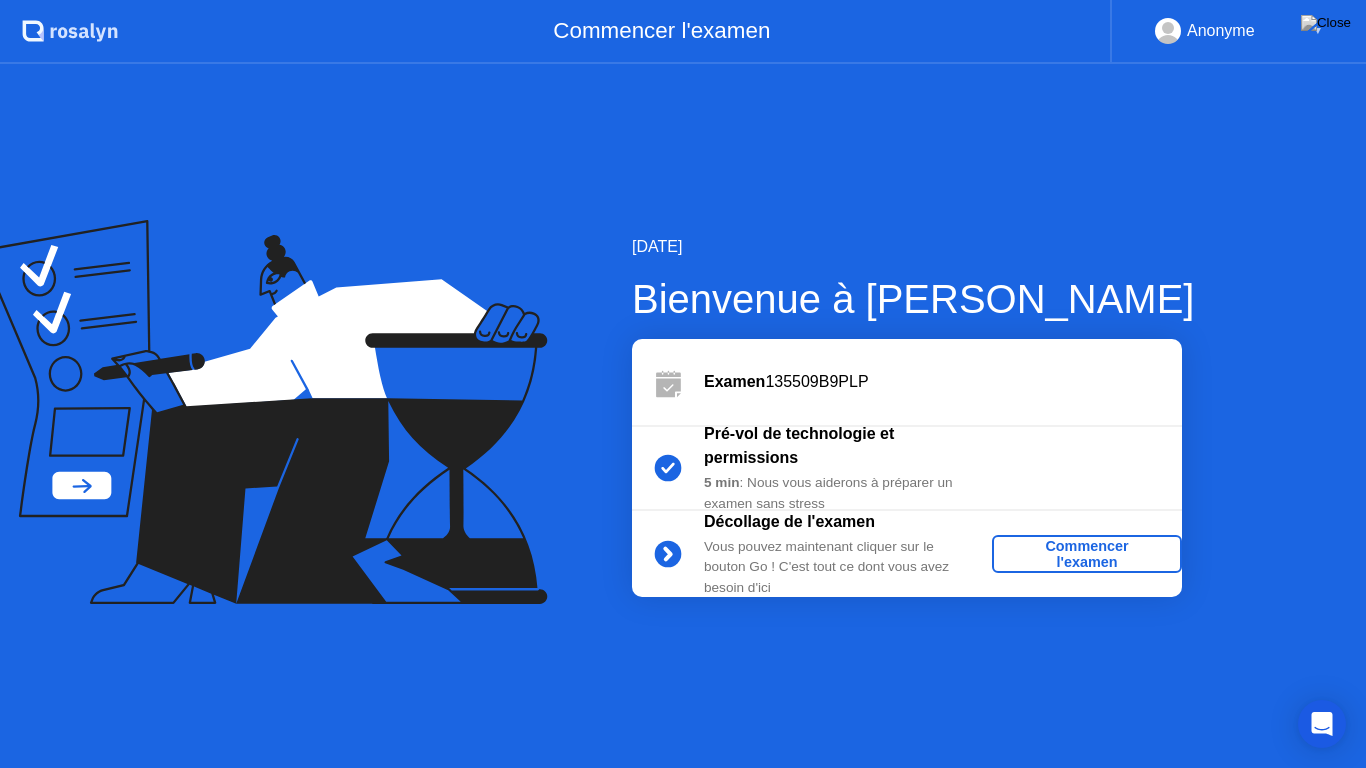 click on "Commencer l'examen" 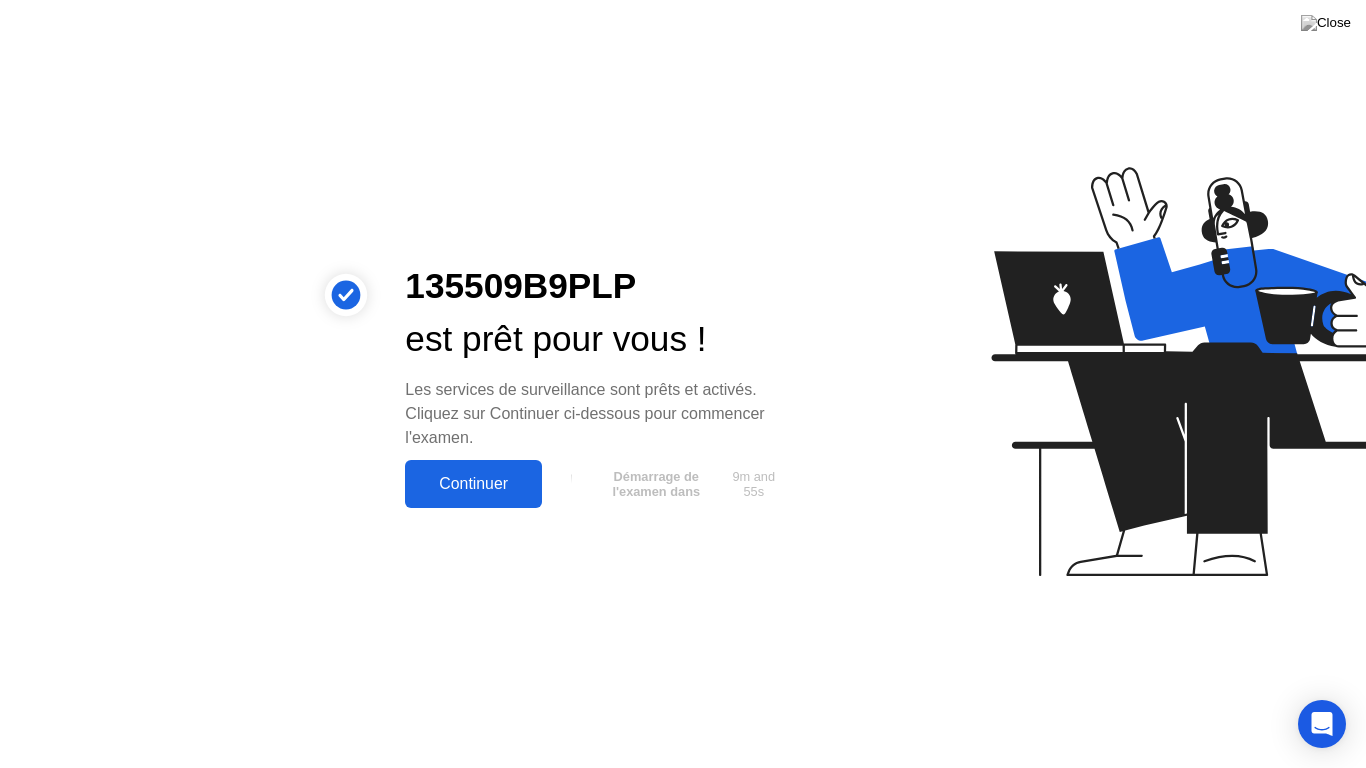 click on "Continuer" 